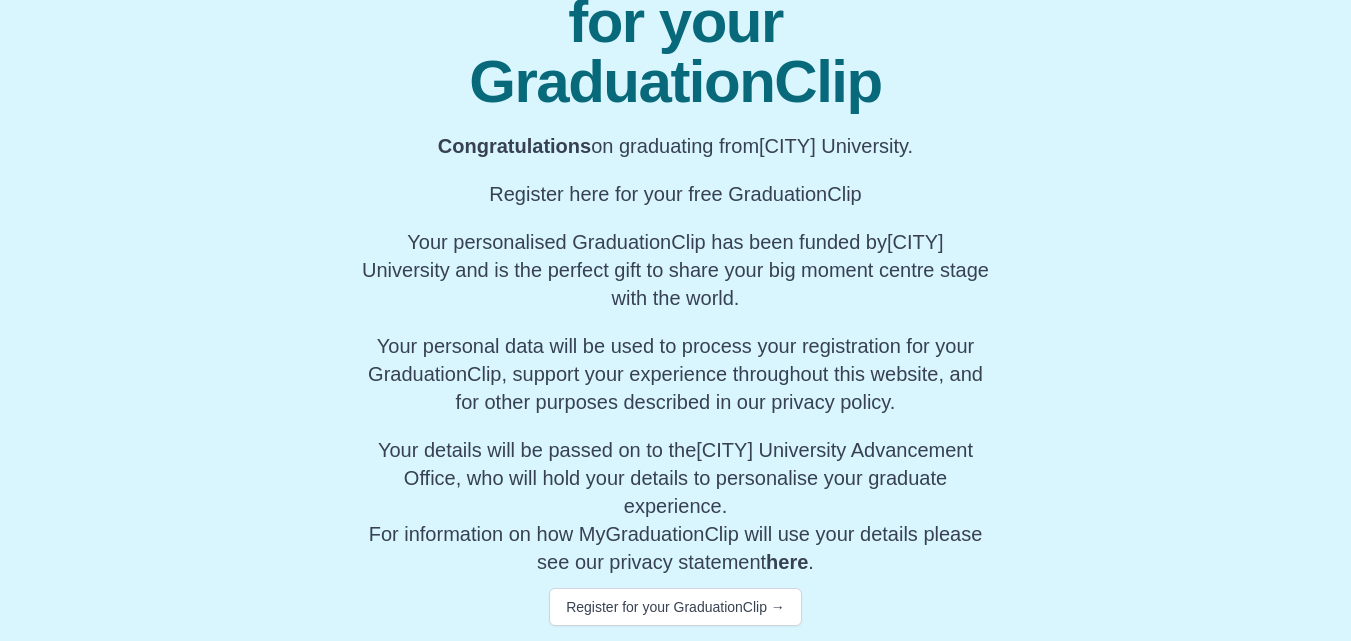 scroll, scrollTop: 244, scrollLeft: 0, axis: vertical 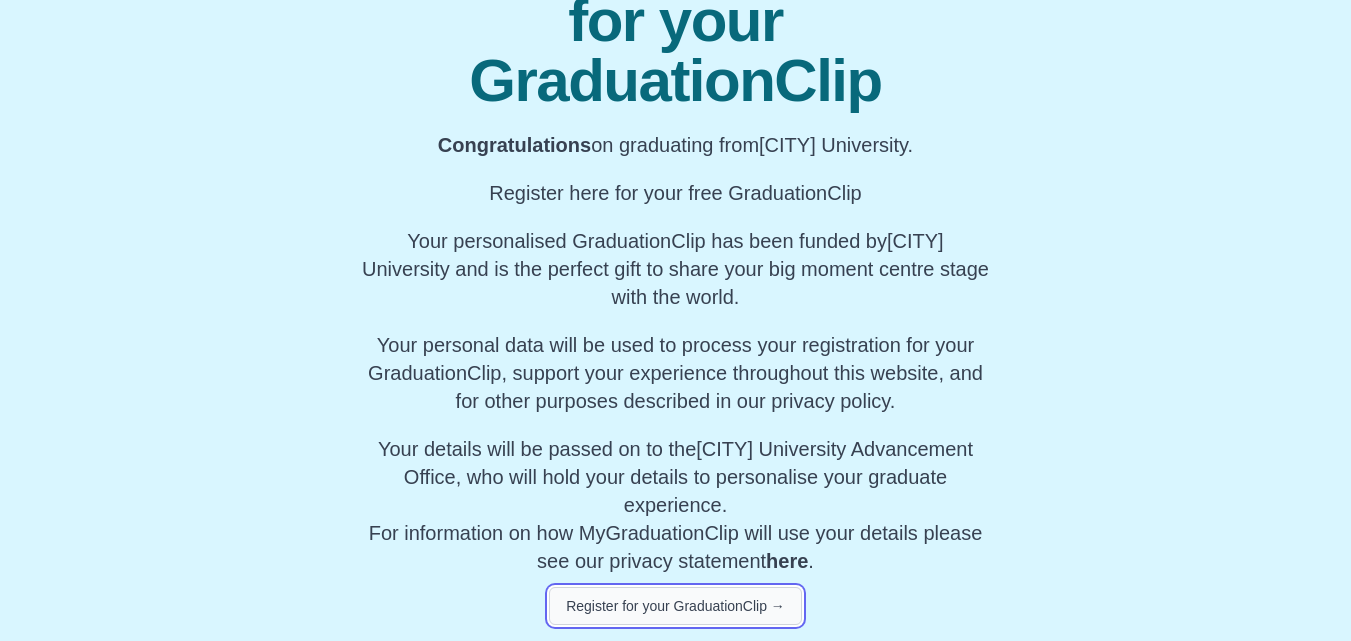 click on "Register for your GraduationClip →" at bounding box center [675, 606] 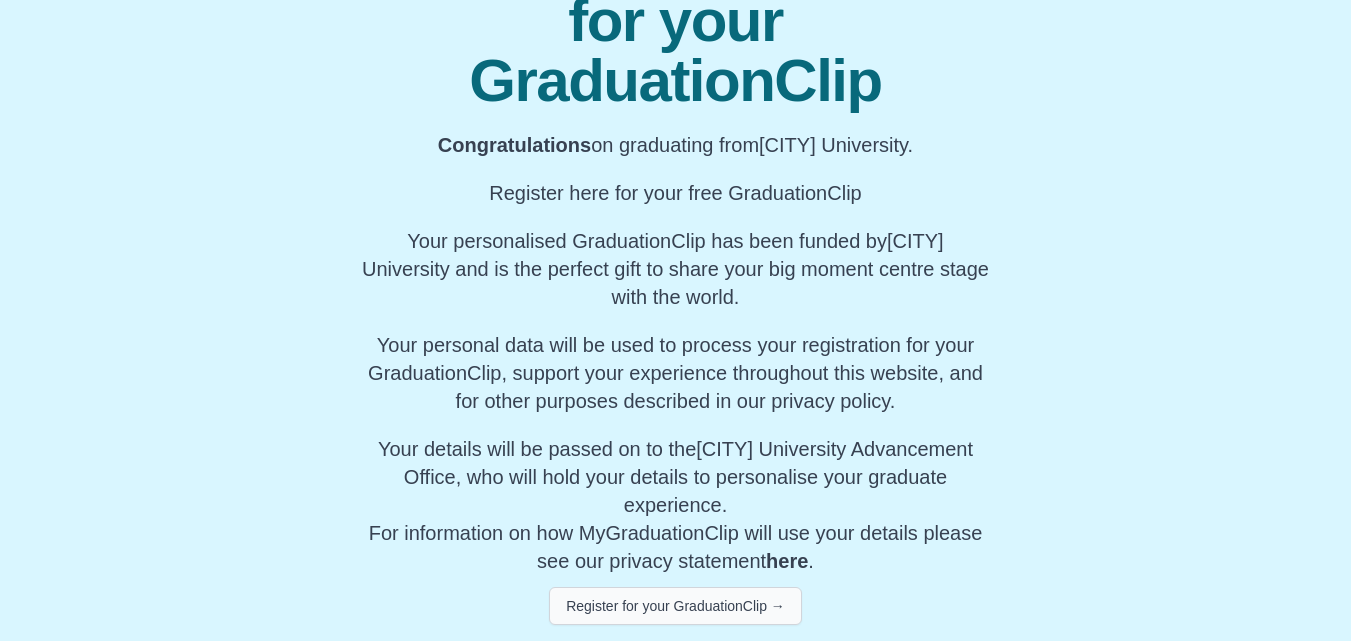 scroll, scrollTop: 880, scrollLeft: 0, axis: vertical 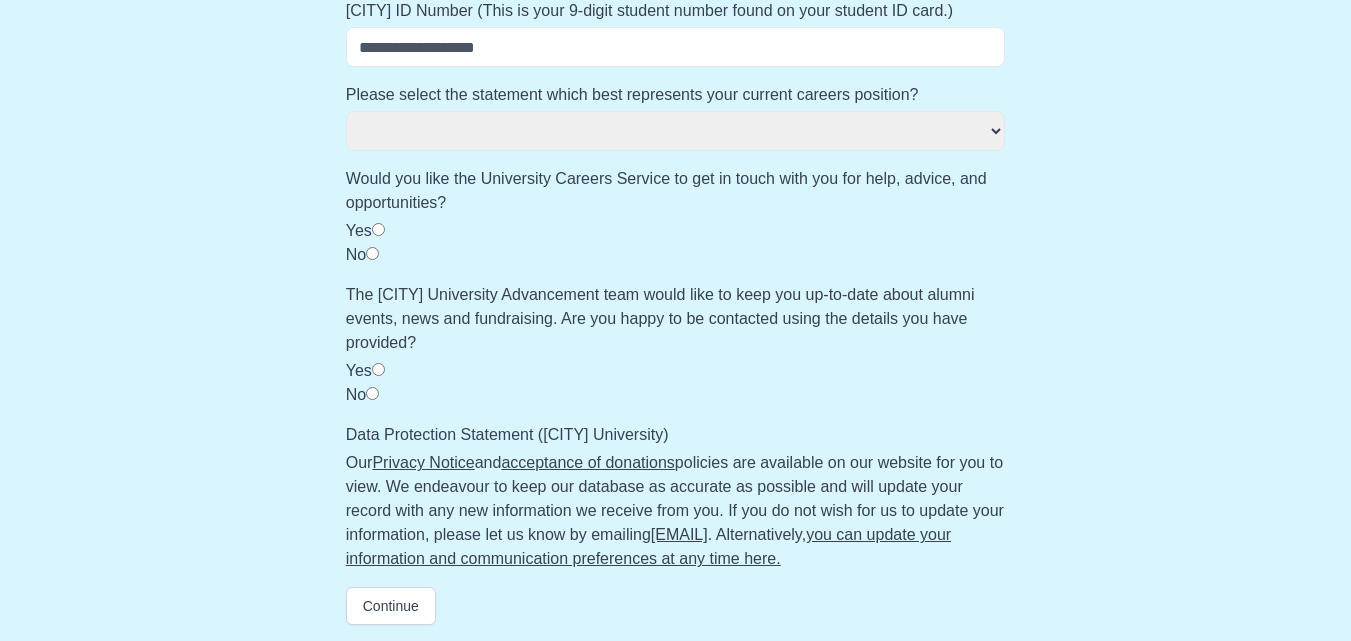 select 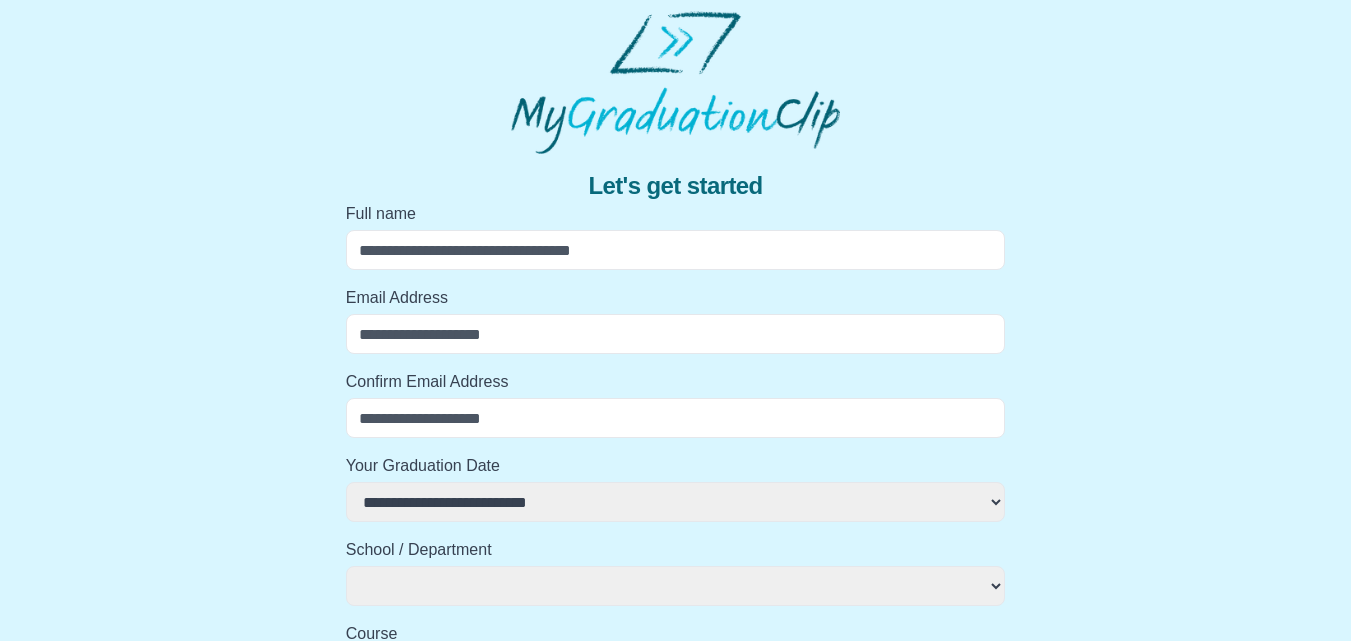 scroll, scrollTop: 0, scrollLeft: 0, axis: both 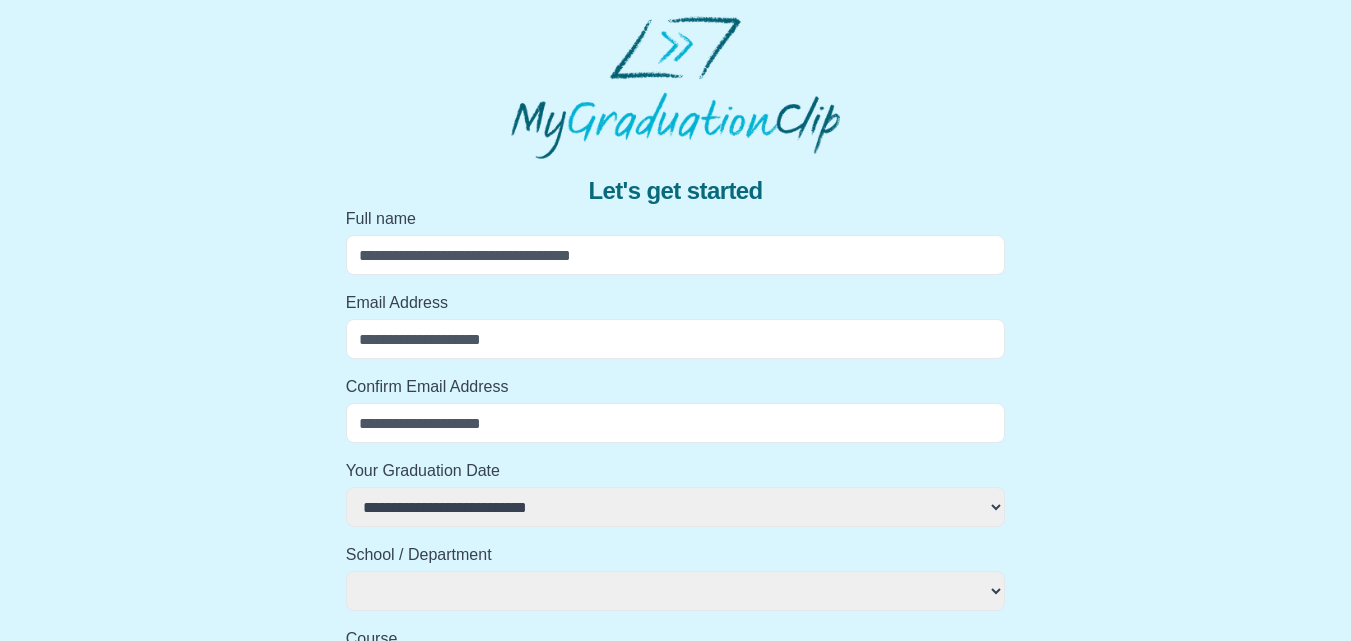 click on "Full name" at bounding box center [676, 255] 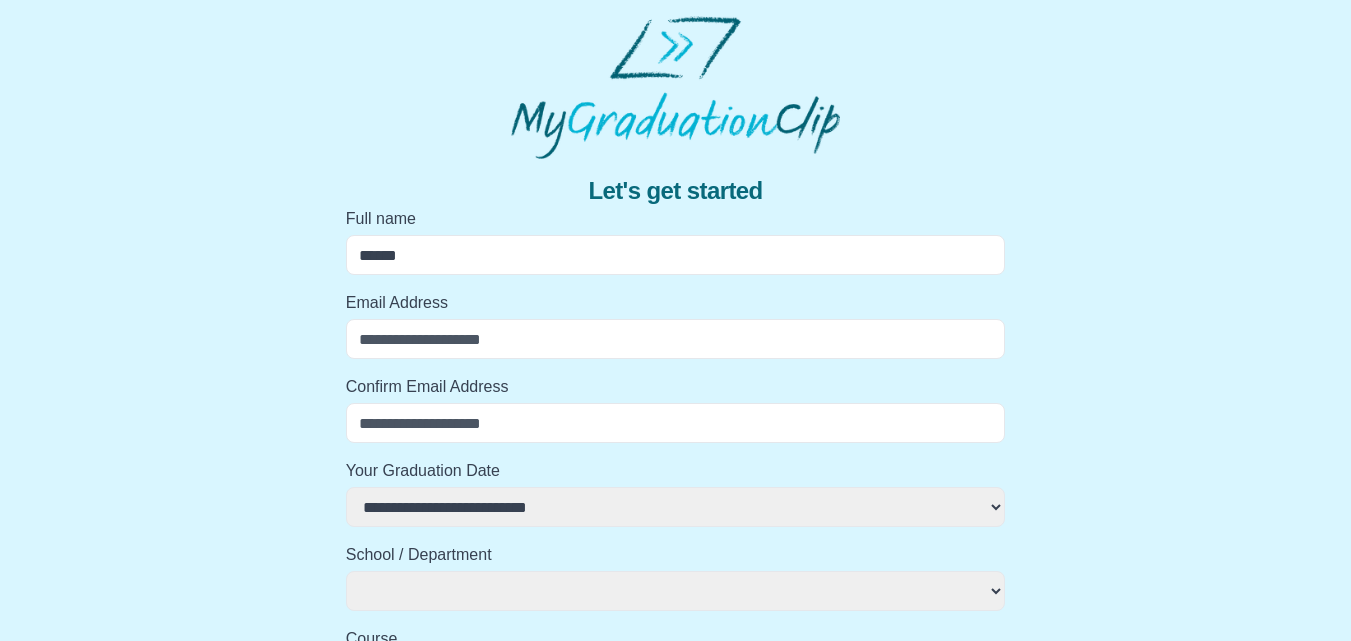 type on "**********" 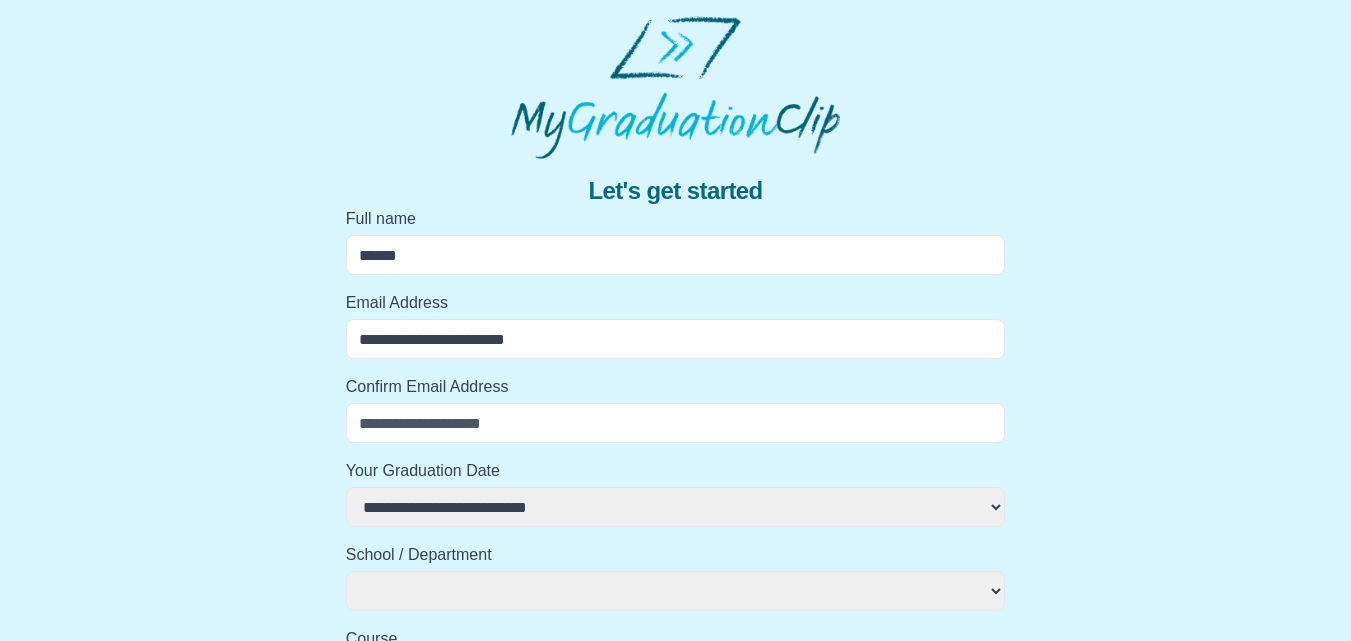 type on "**********" 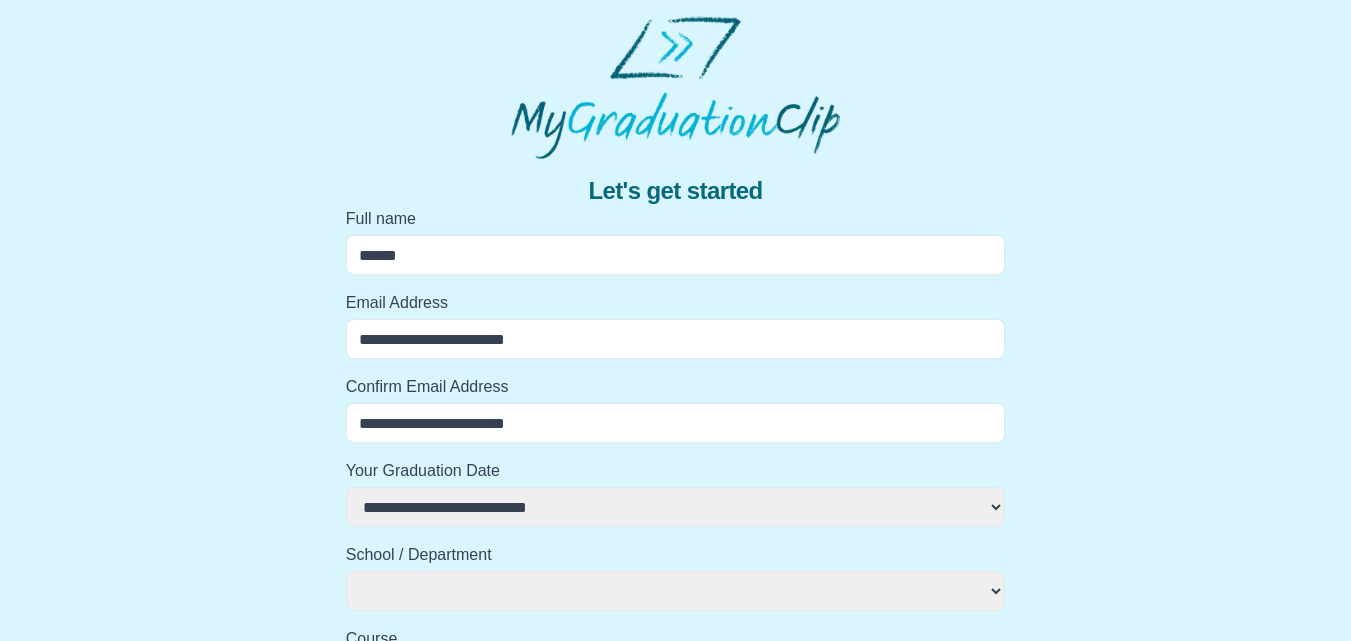 type on "**********" 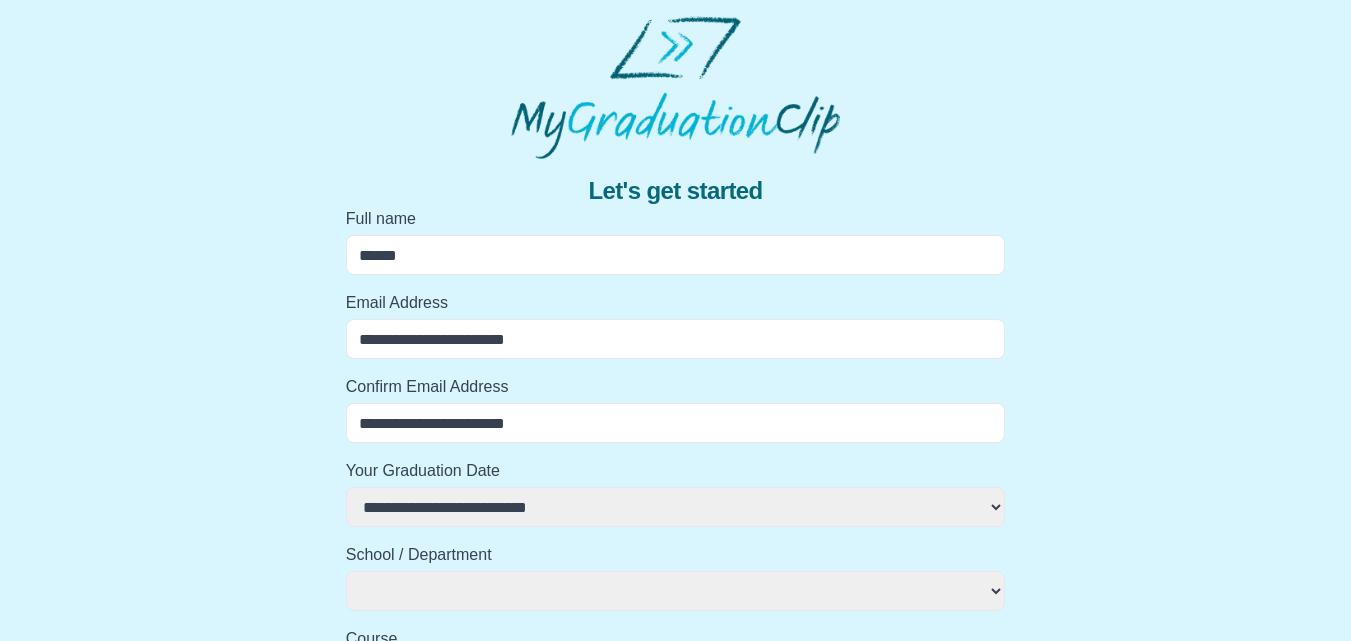 select 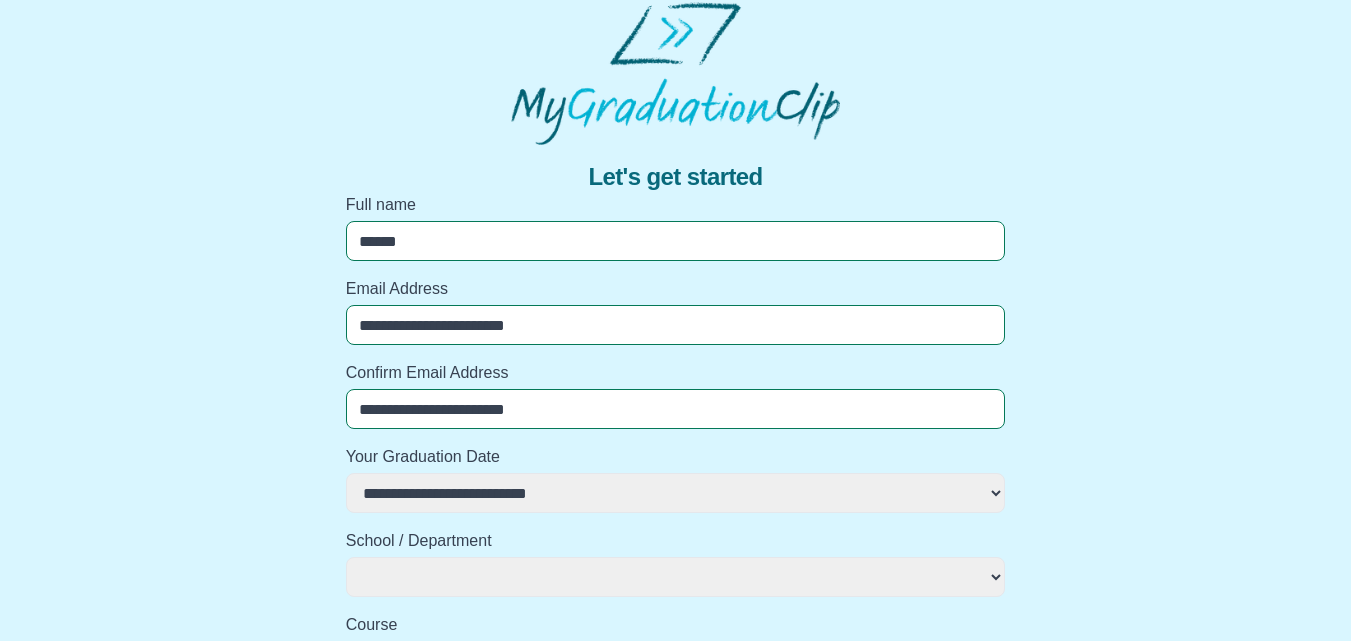 scroll, scrollTop: 15, scrollLeft: 0, axis: vertical 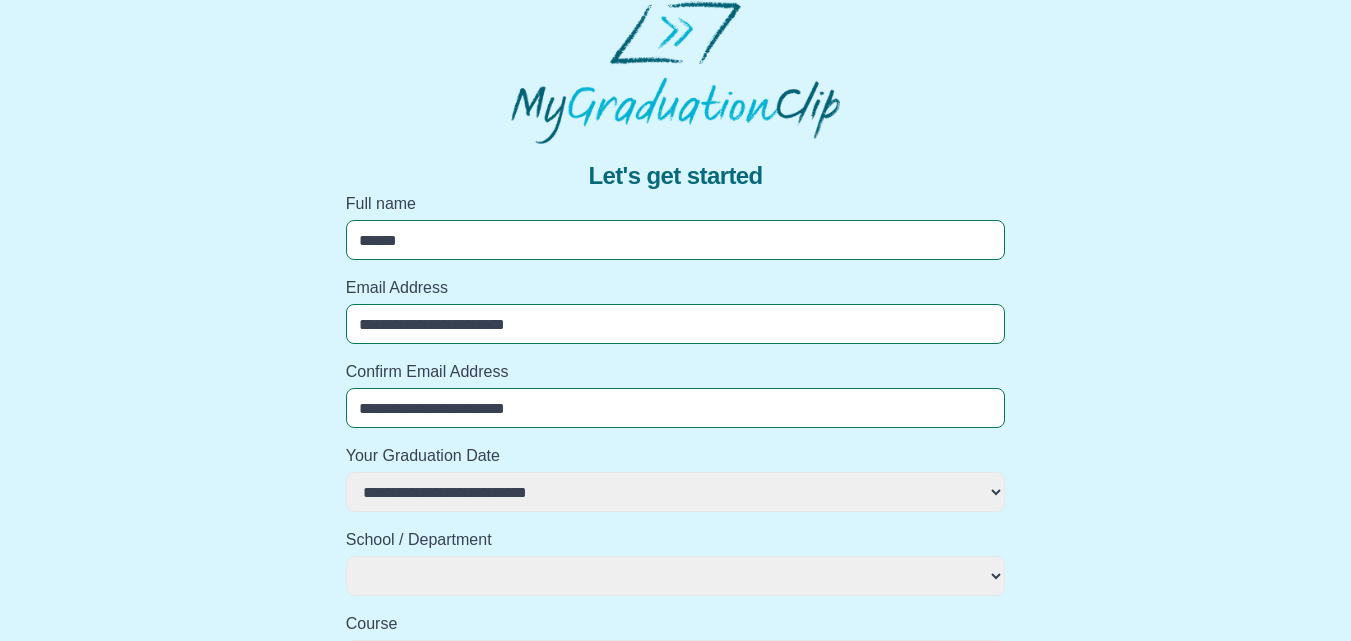 select 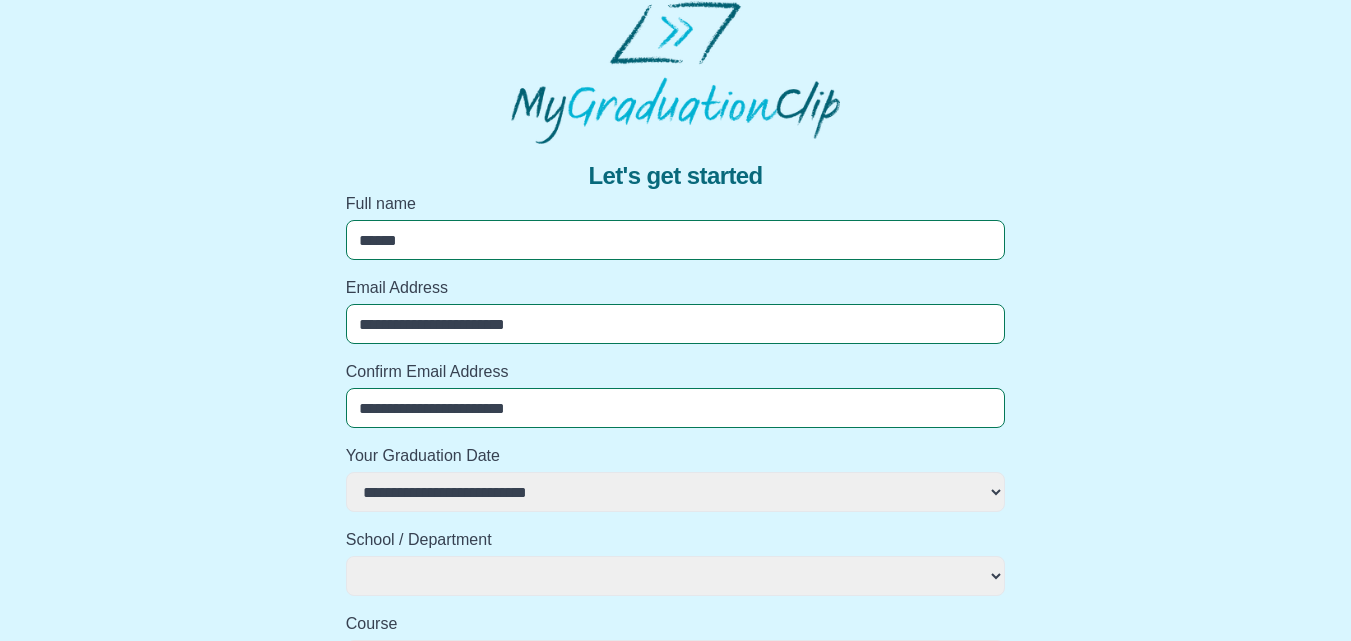 click on "**********" at bounding box center [676, 492] 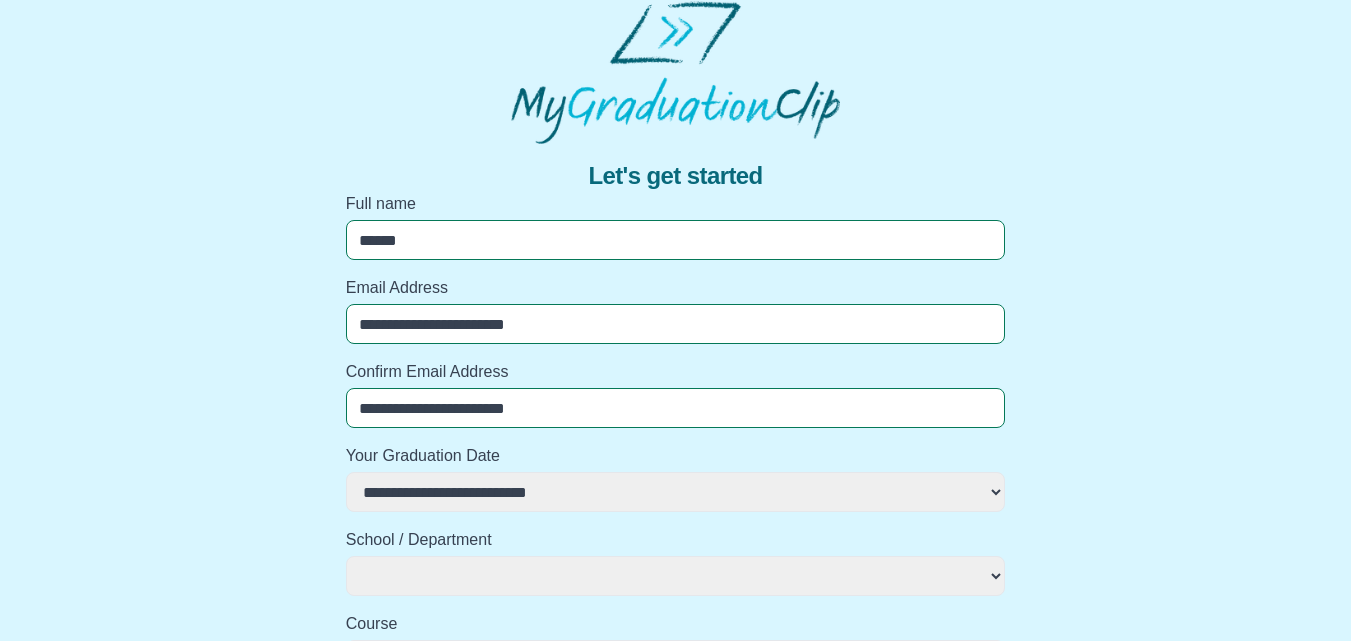 select on "**********" 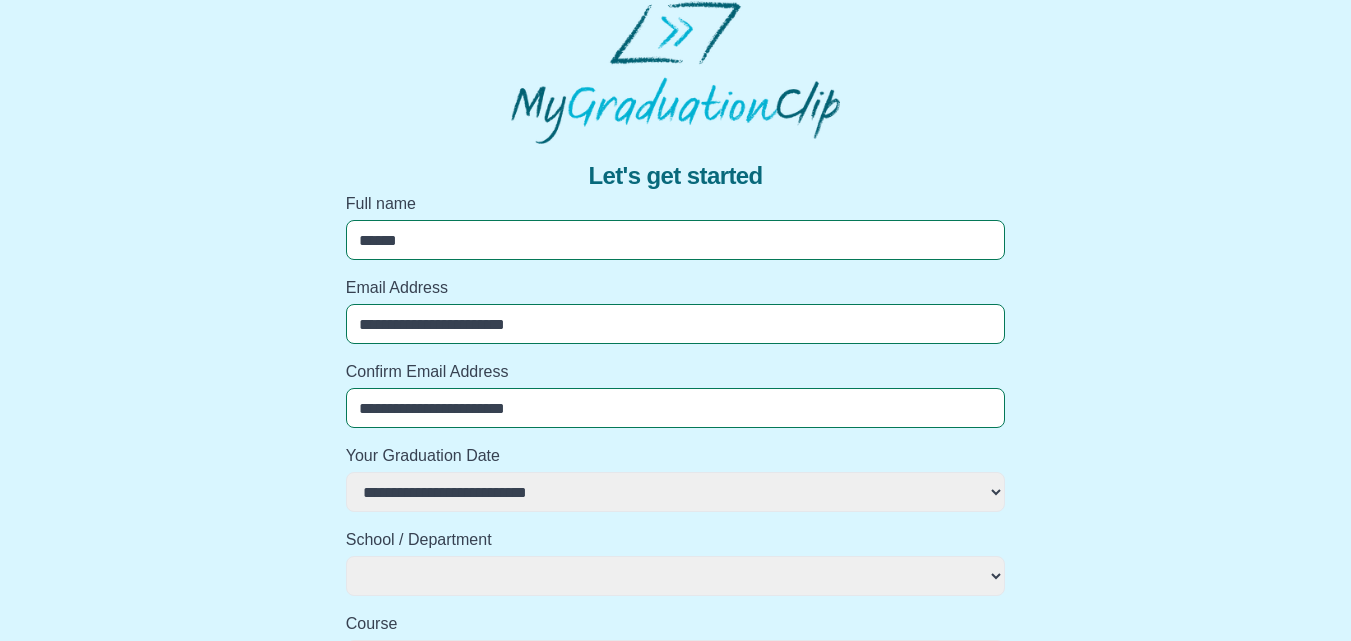 select 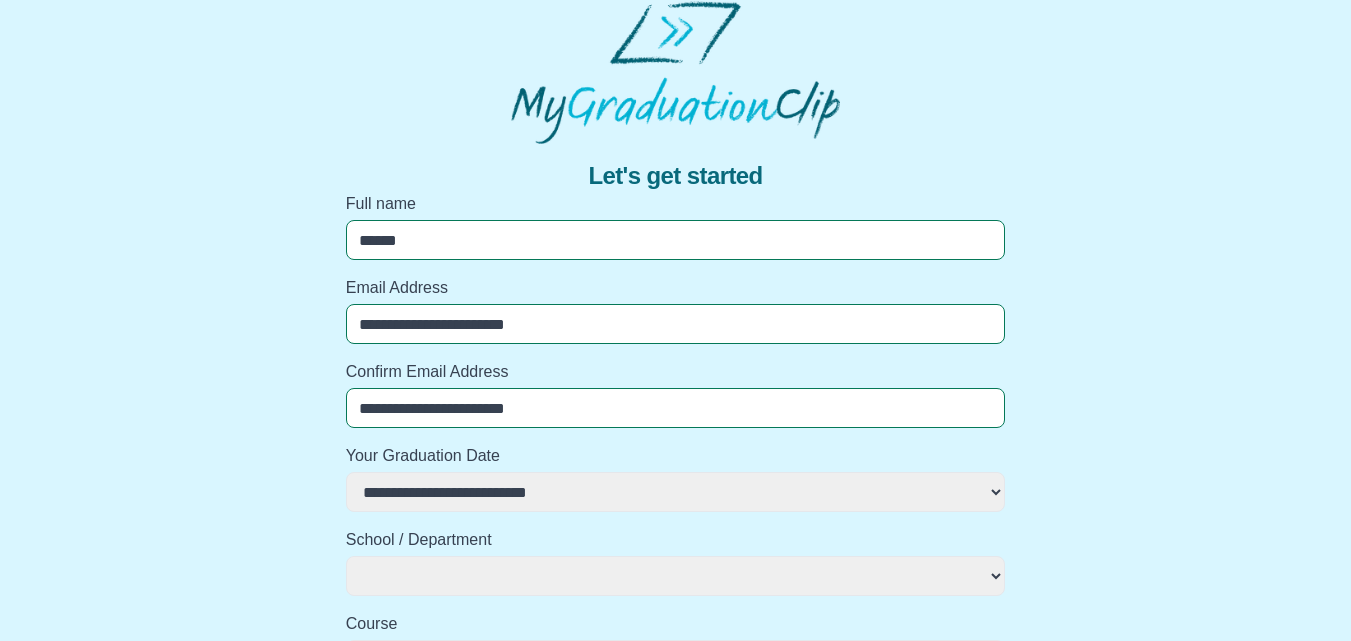 select 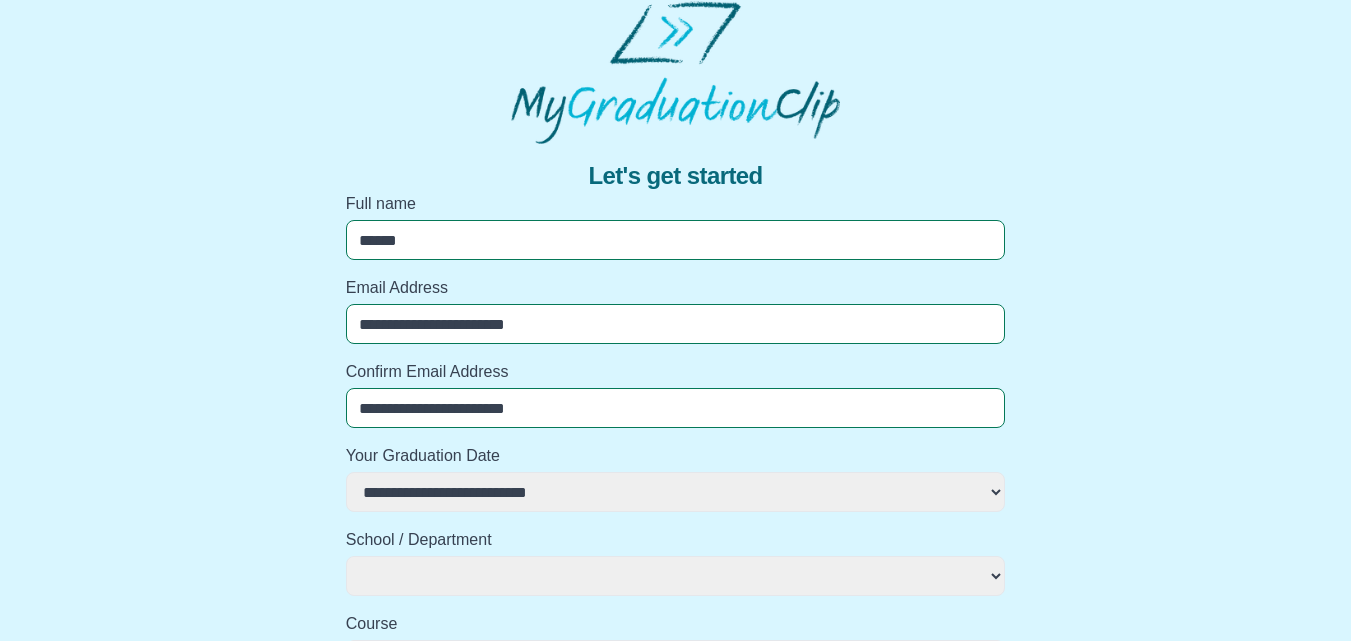 select 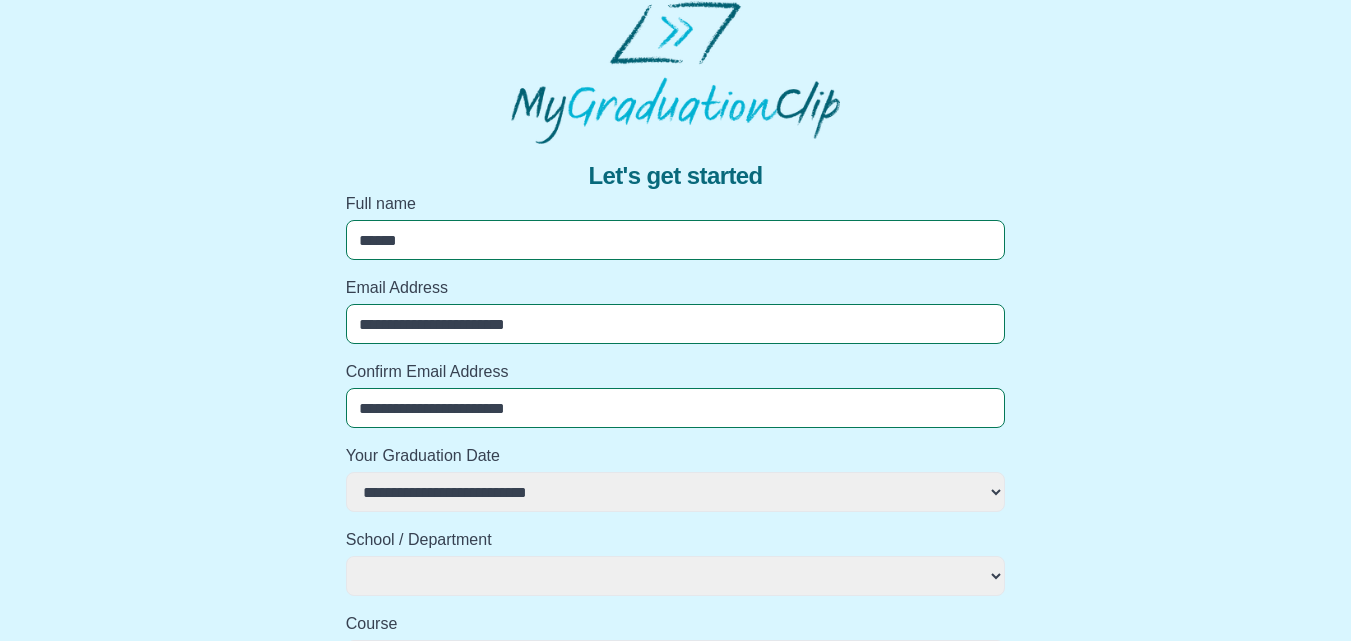 select 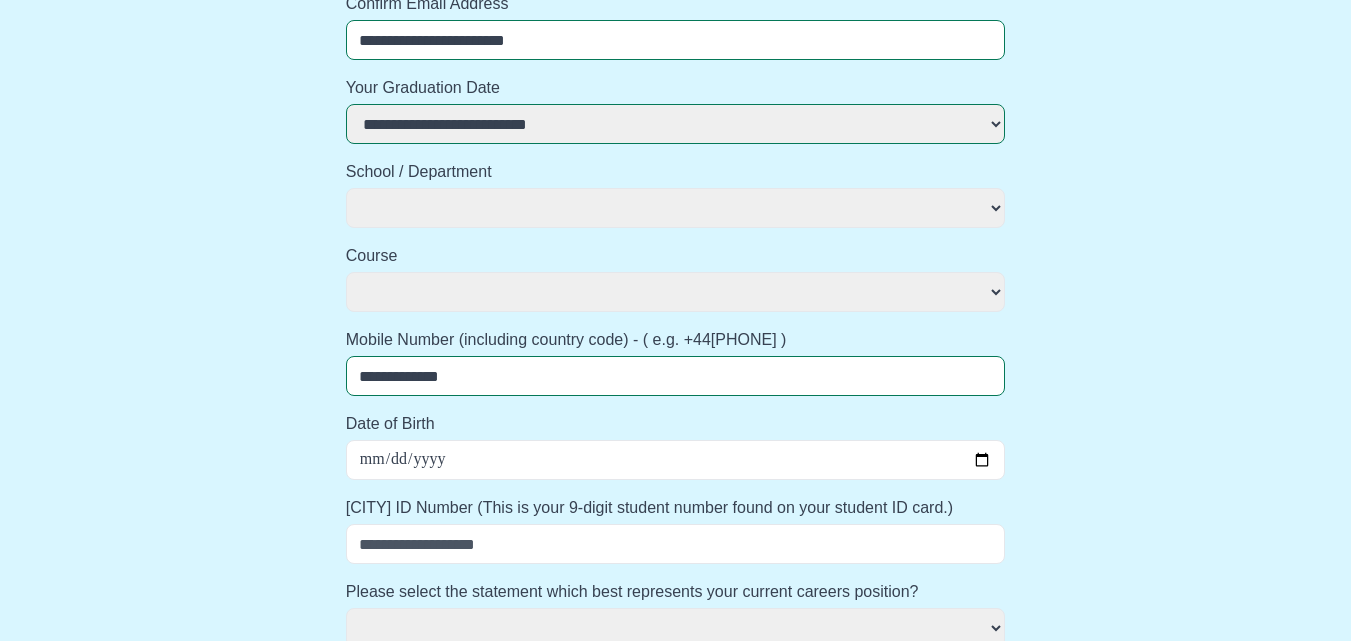 scroll, scrollTop: 413, scrollLeft: 0, axis: vertical 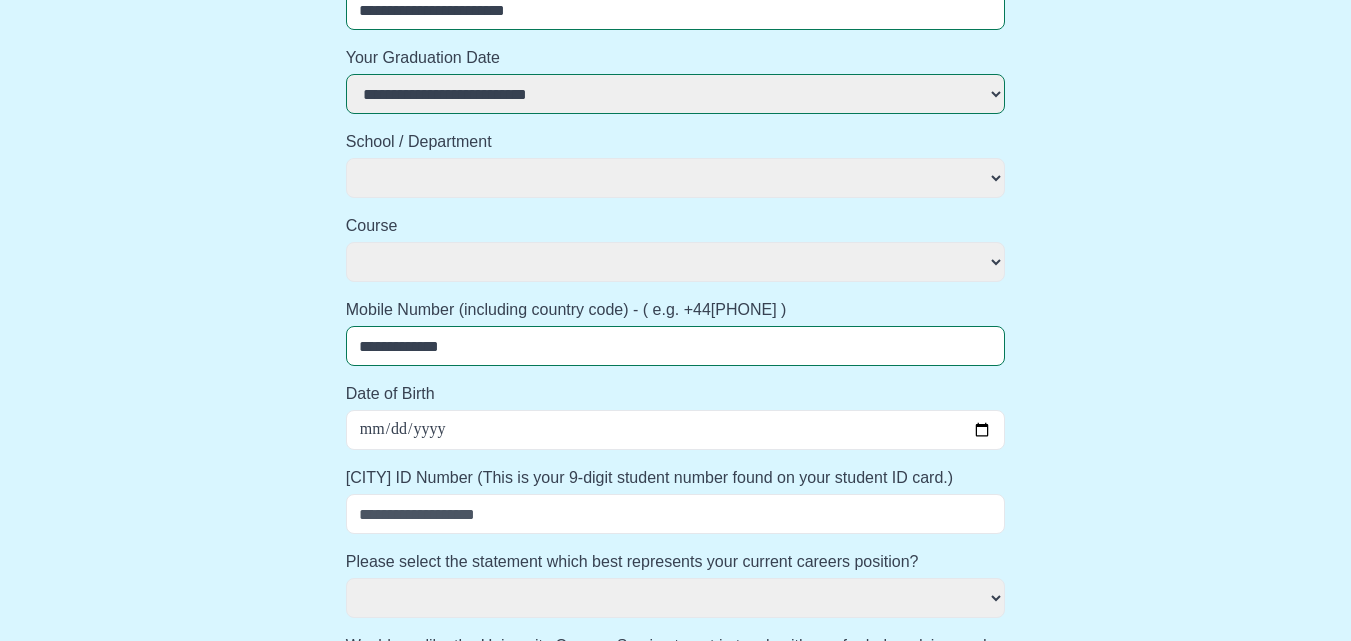 select 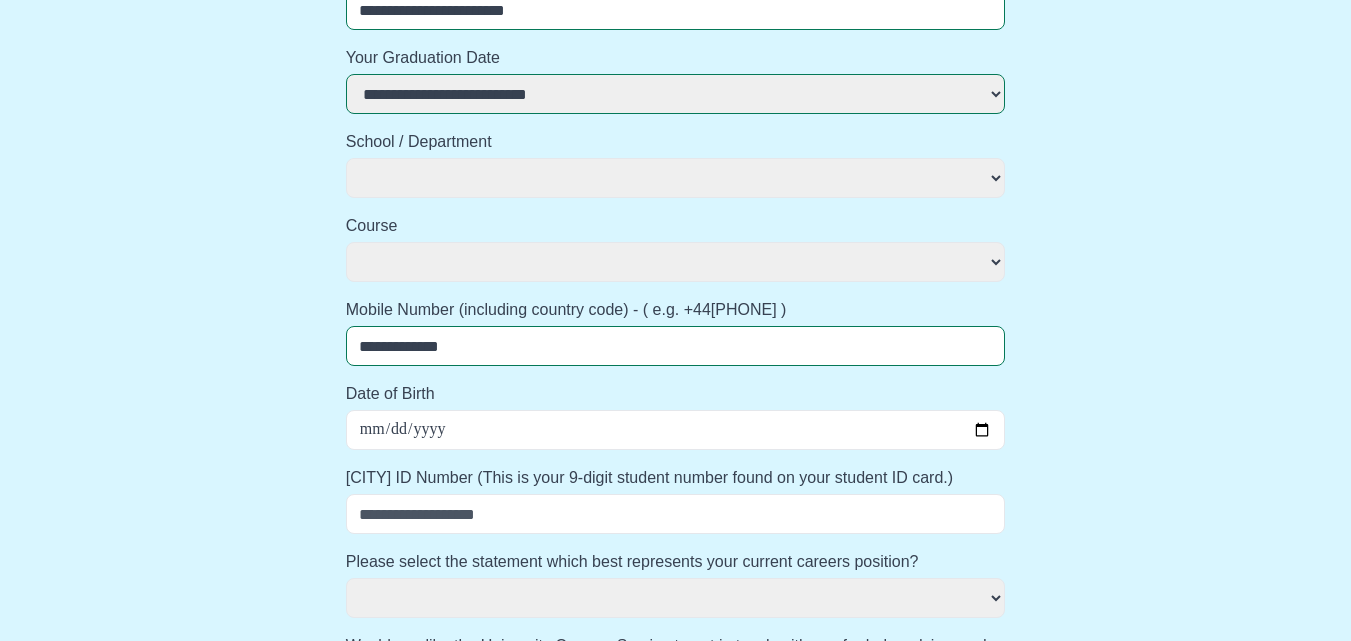 click on "**********" at bounding box center (676, 178) 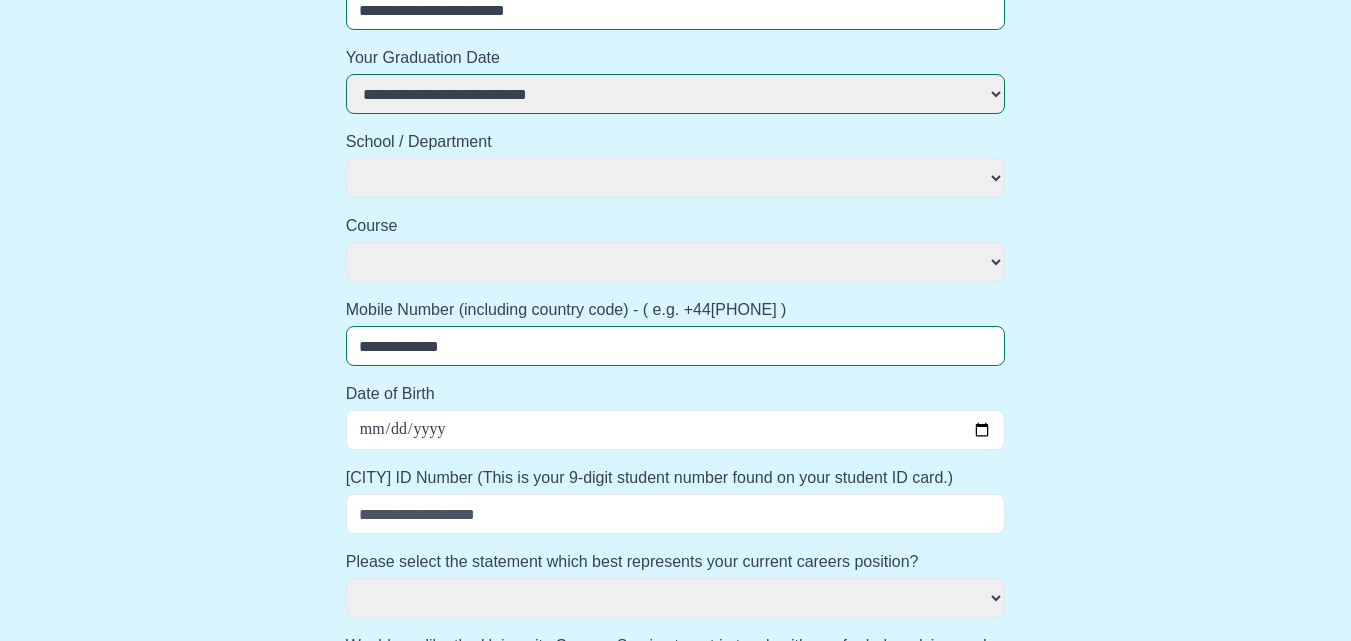 select on "**********" 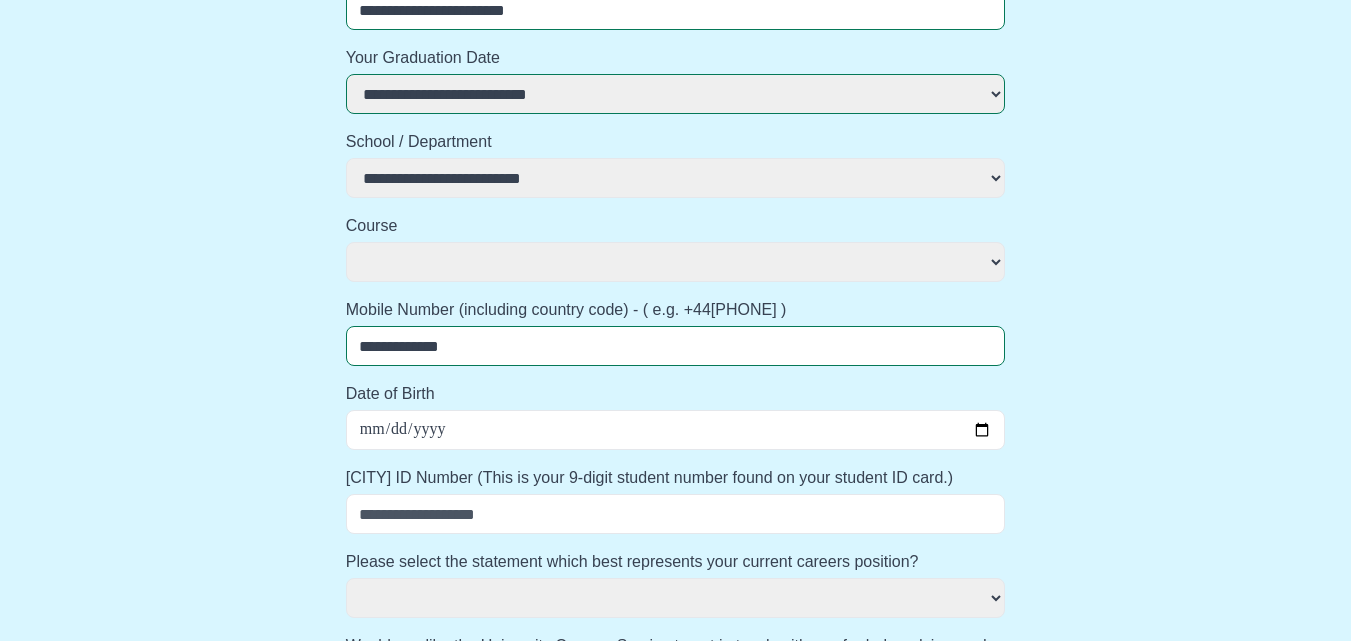click on "**********" at bounding box center (676, 178) 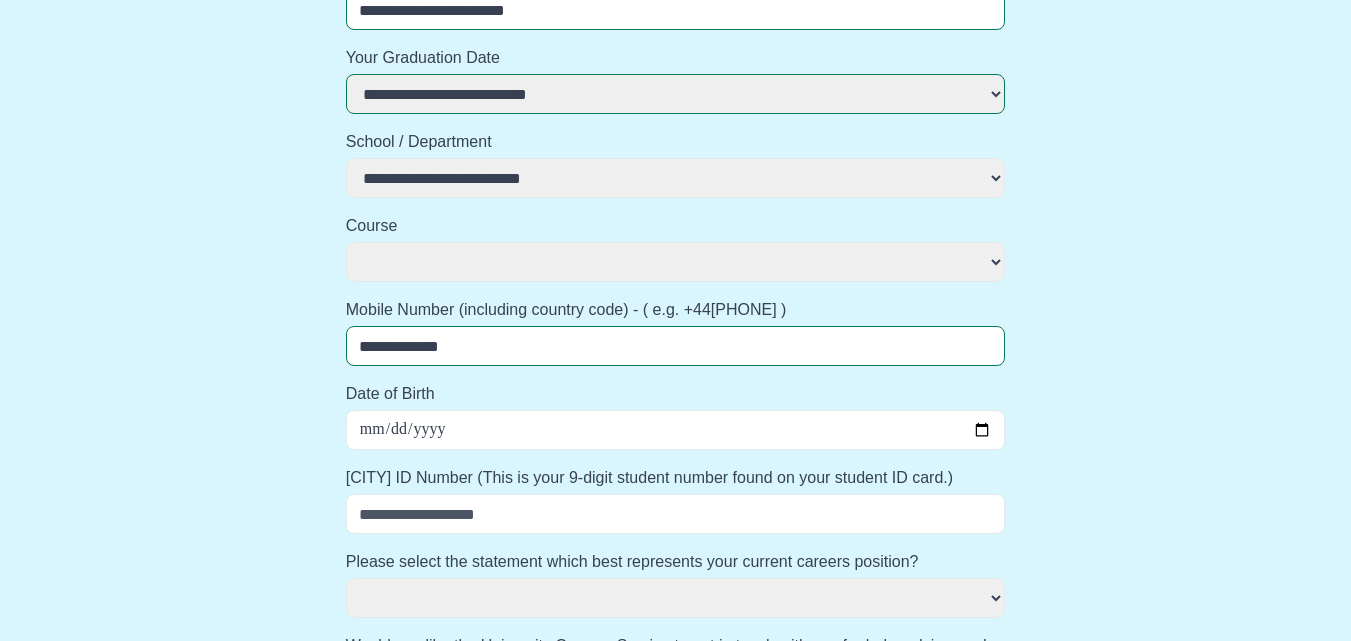 select 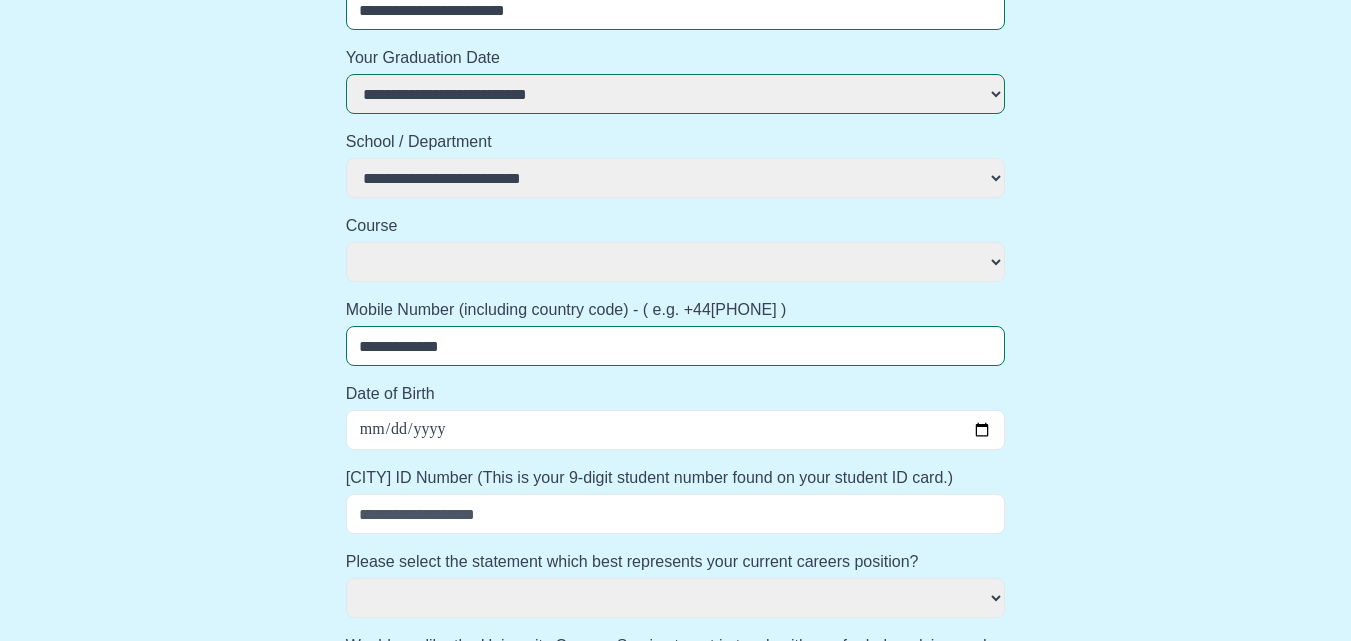 select 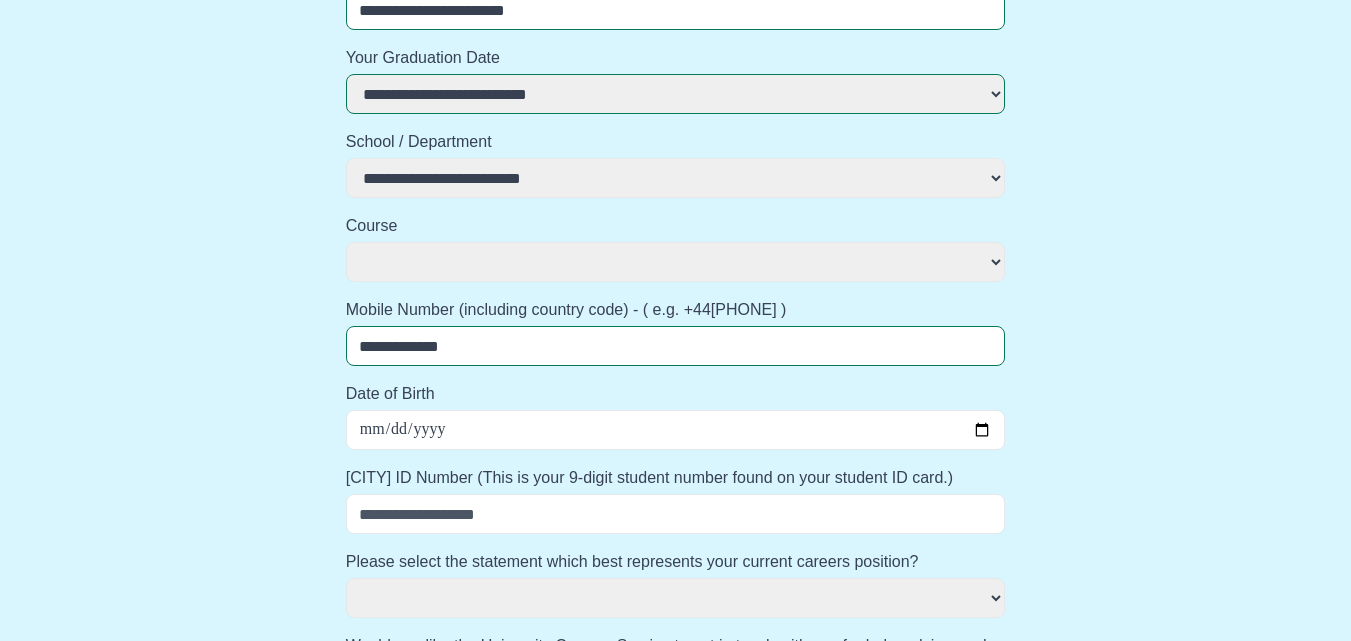 select 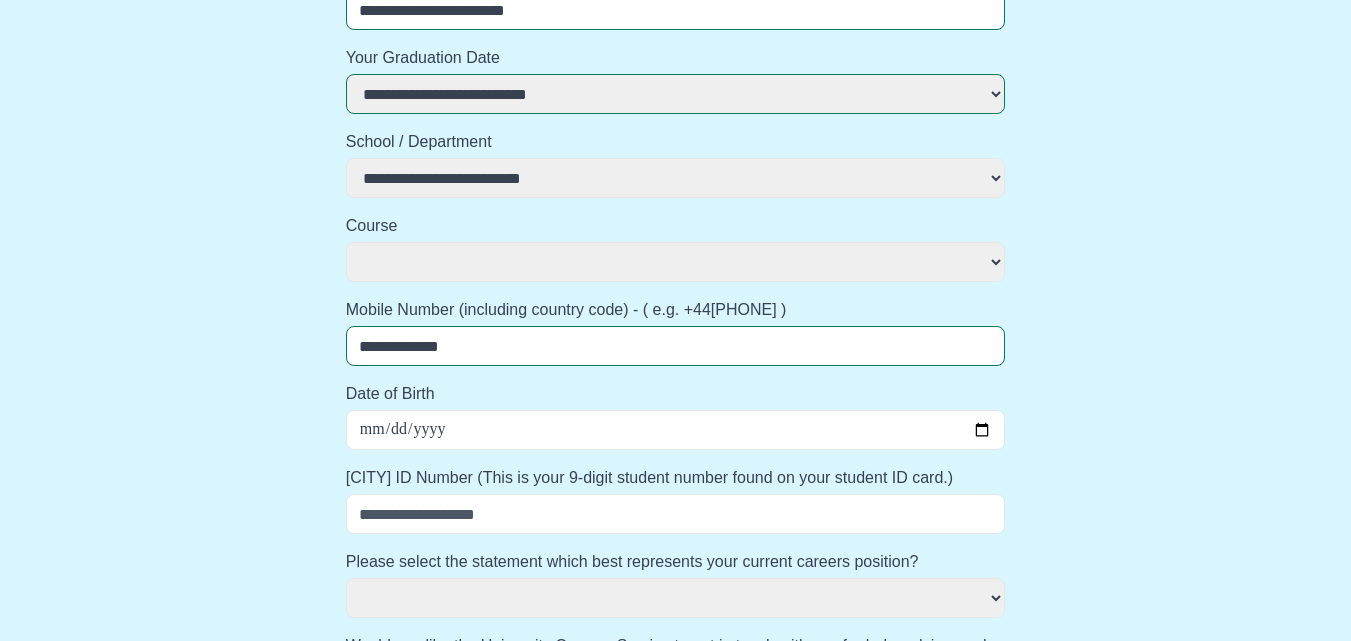 click on "**********" at bounding box center (676, 262) 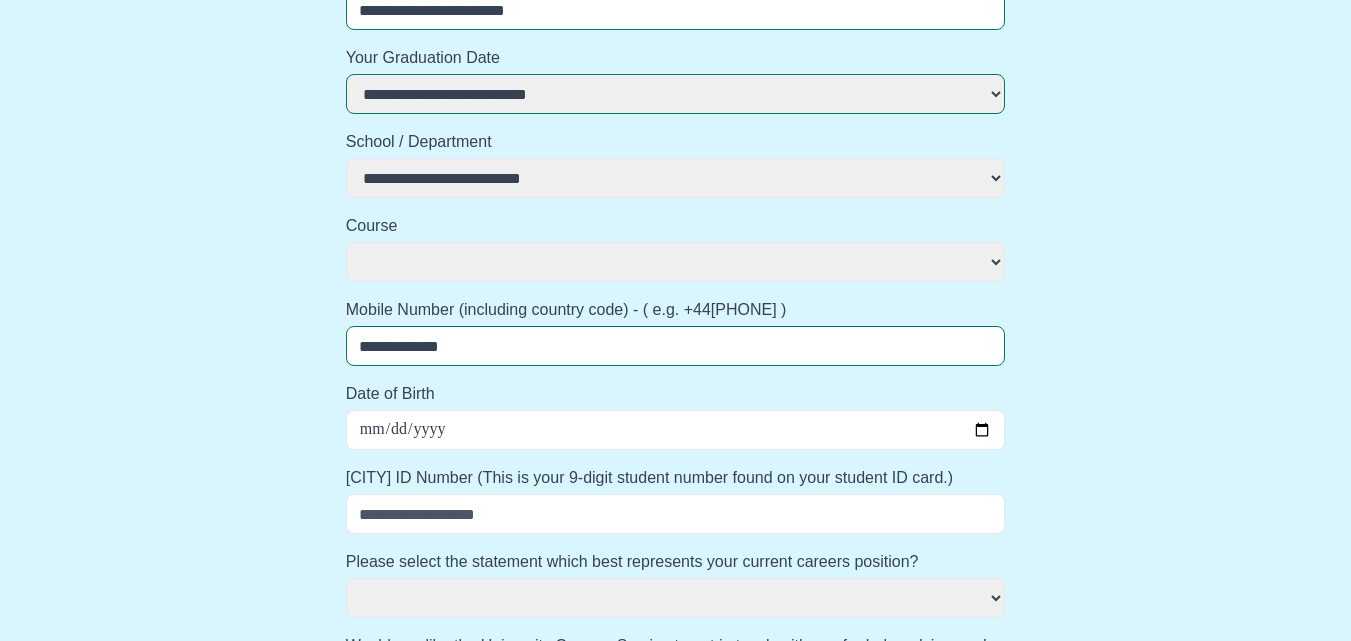 select on "**********" 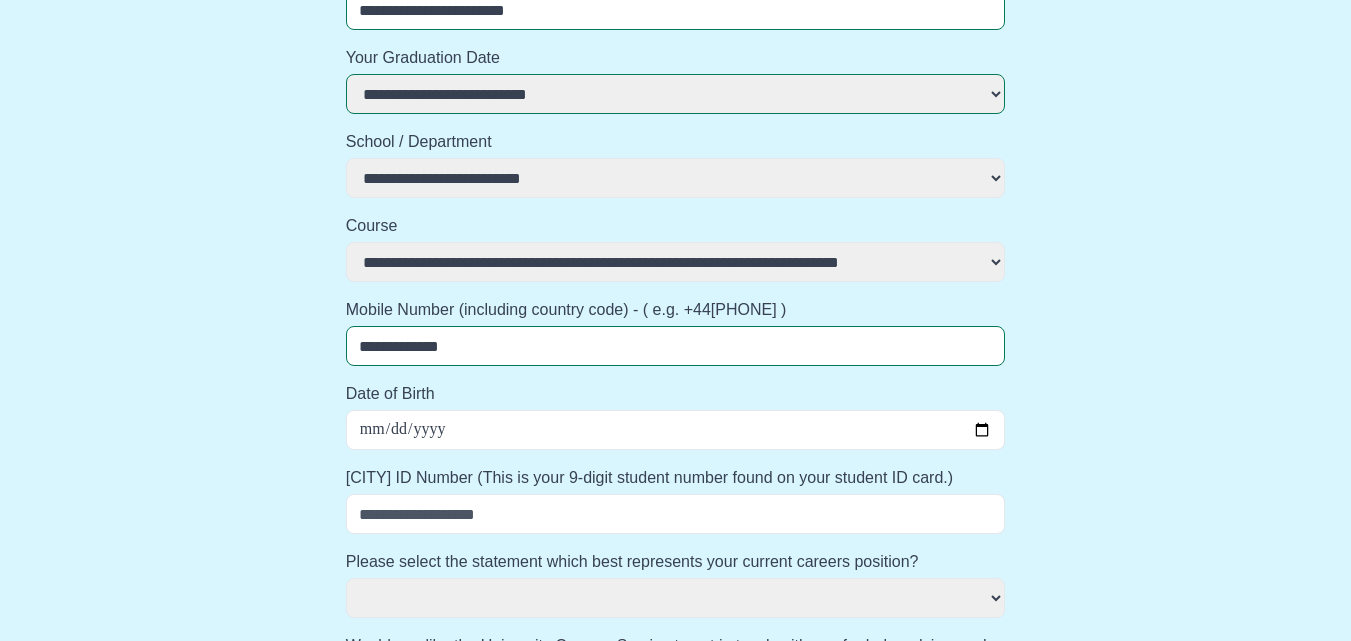 click on "**********" at bounding box center [676, 262] 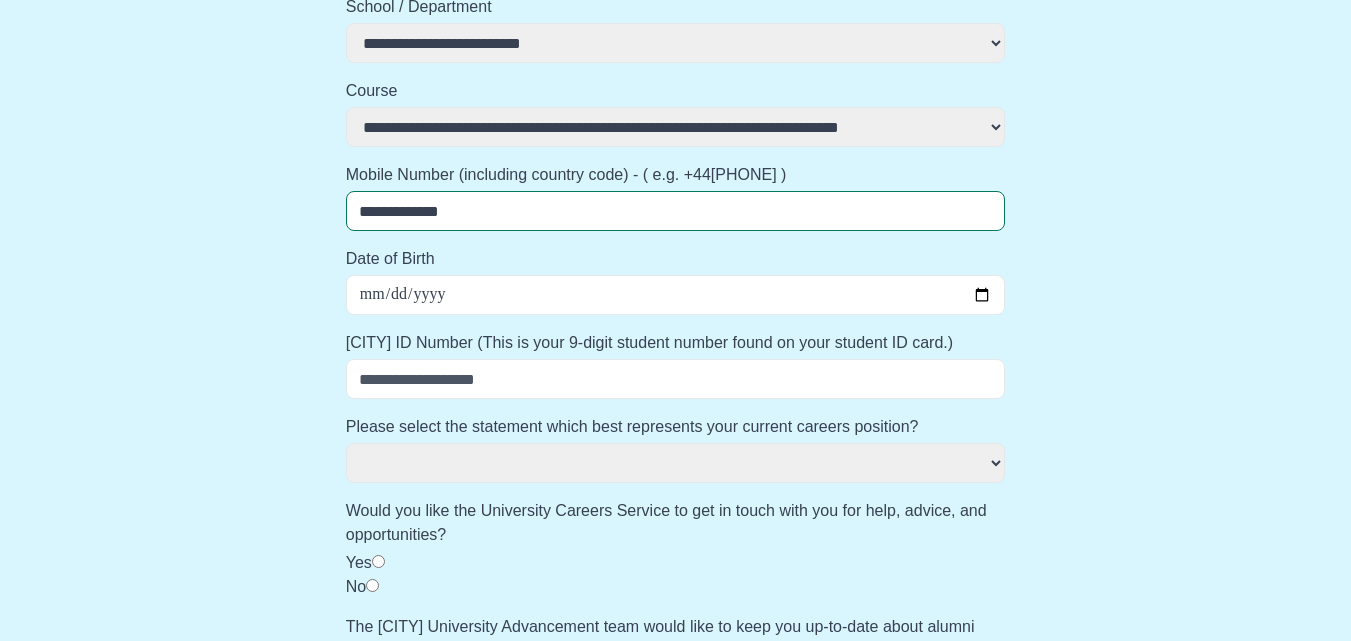 scroll, scrollTop: 550, scrollLeft: 0, axis: vertical 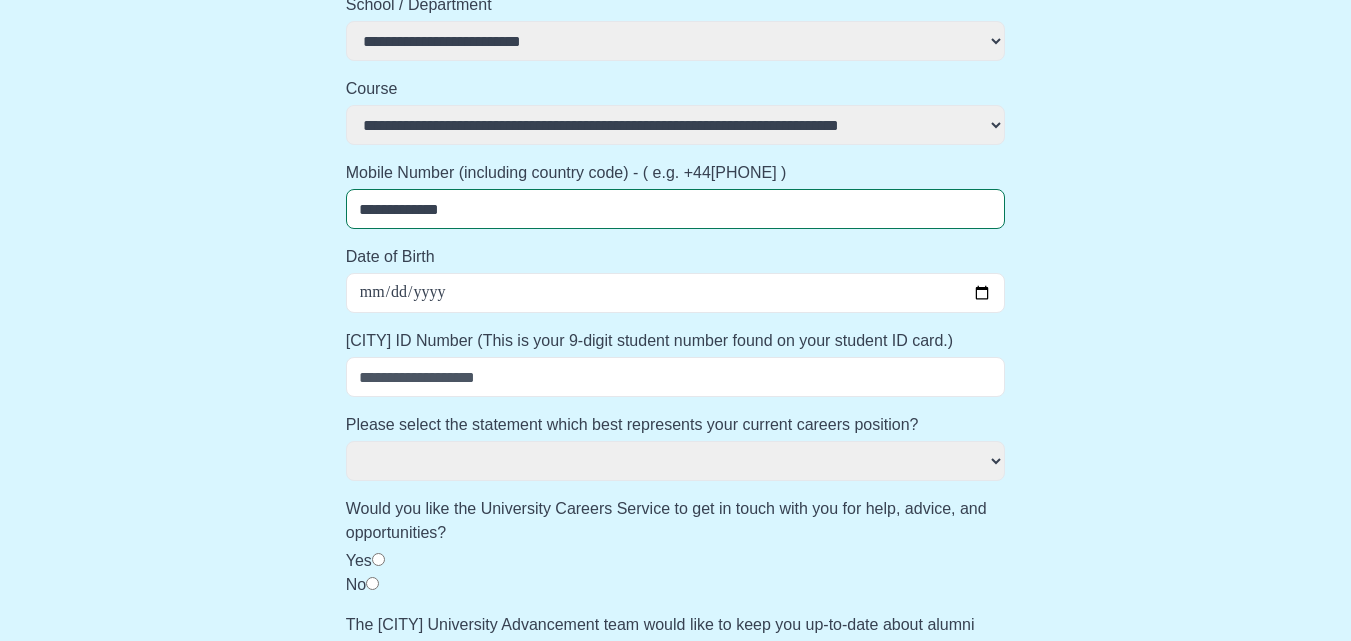 select 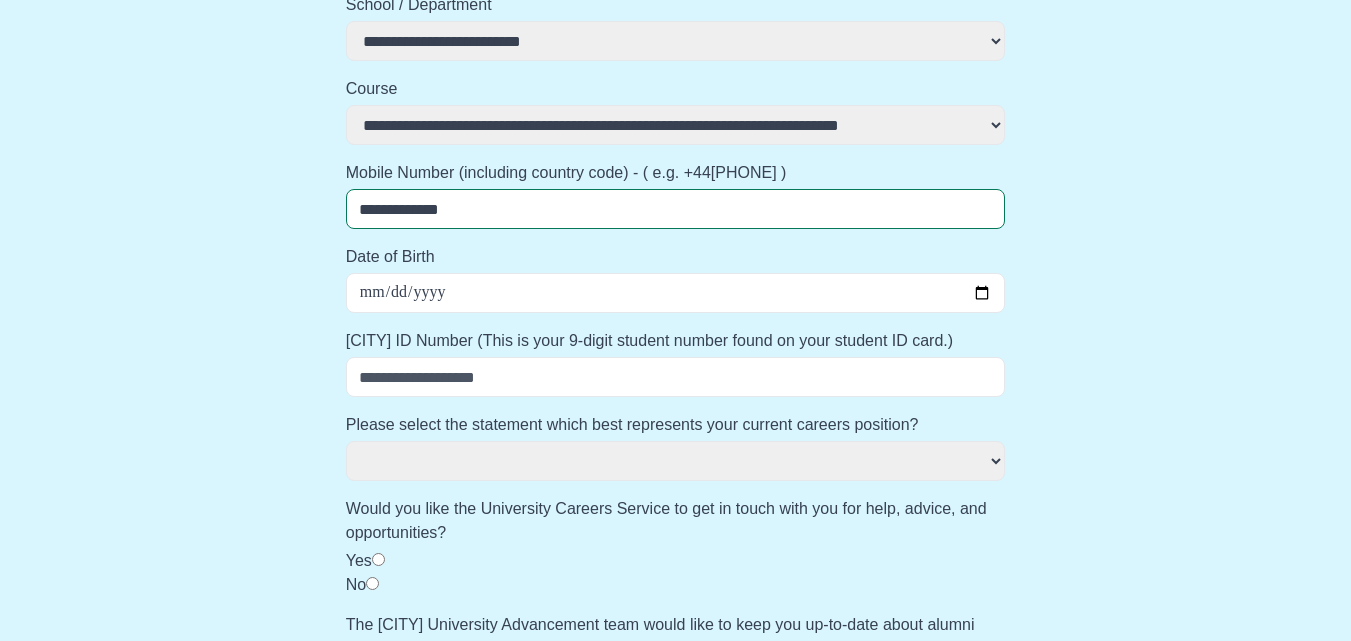 click on "Date of Birth" at bounding box center (676, 293) 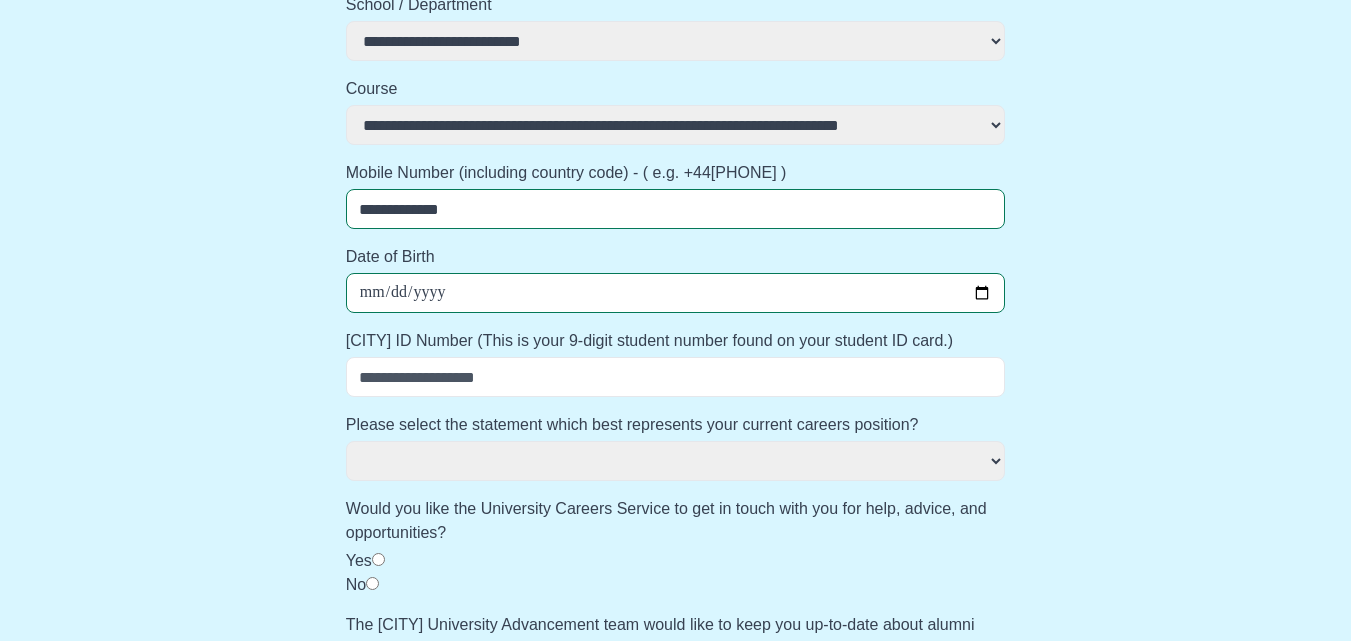 type on "**********" 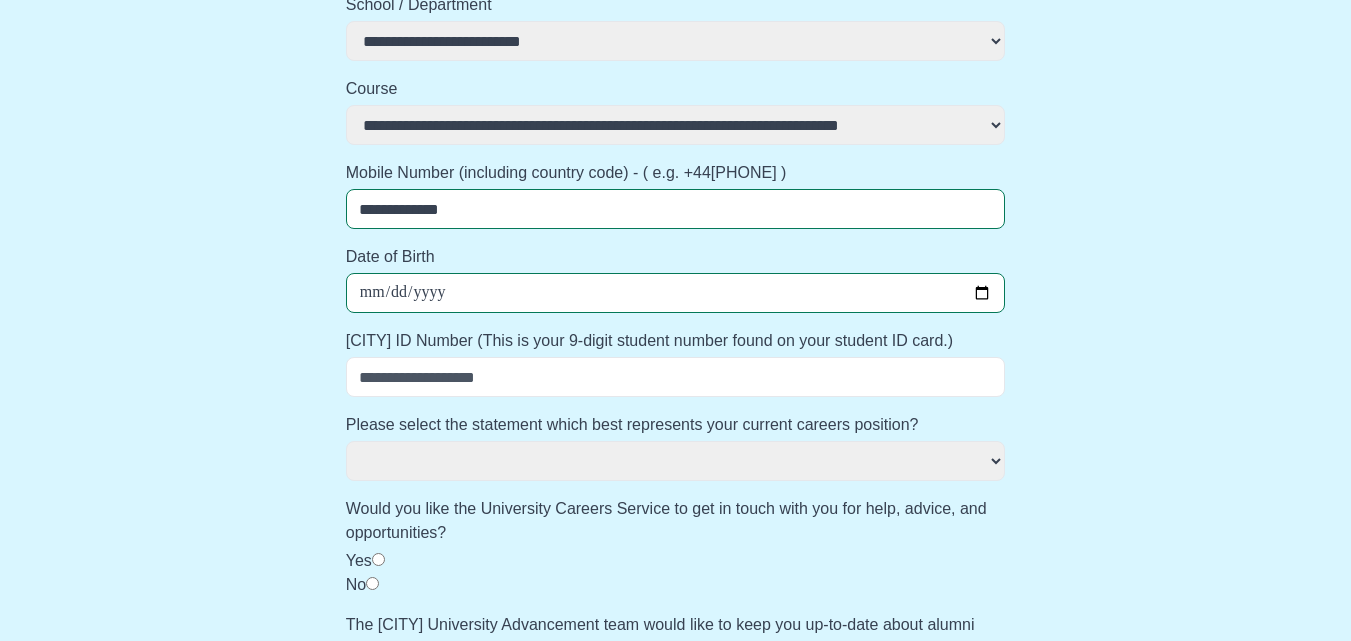 type on "**********" 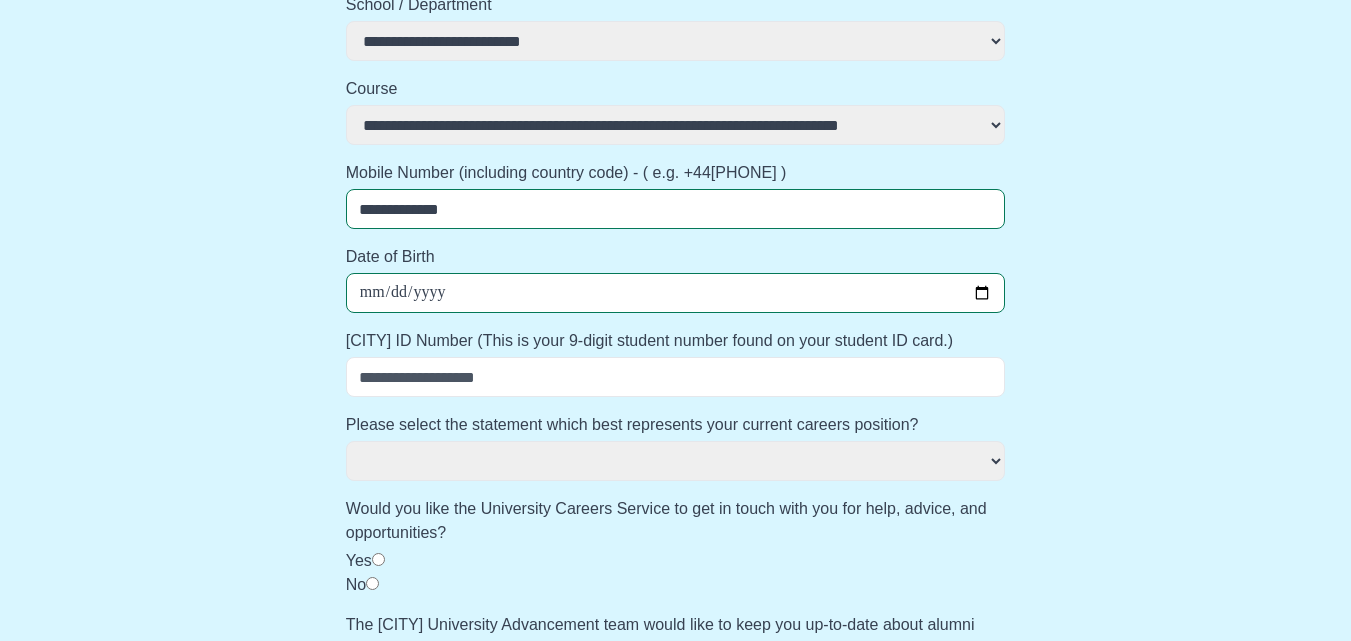 select 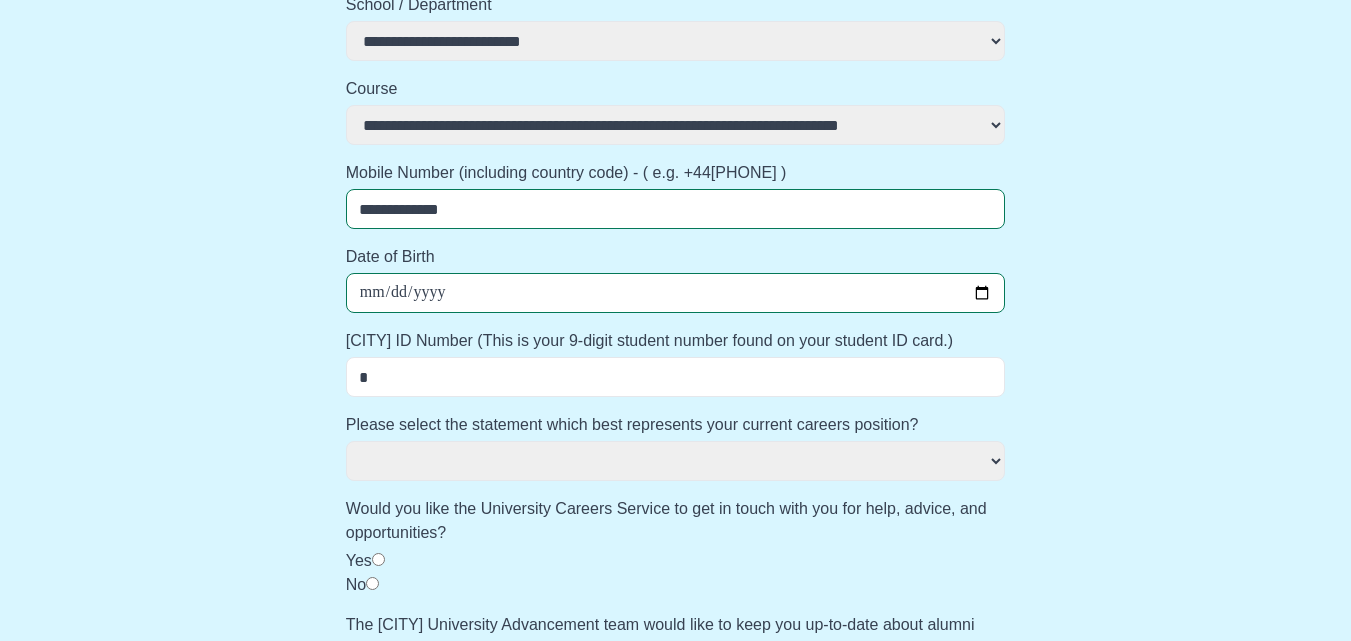 select 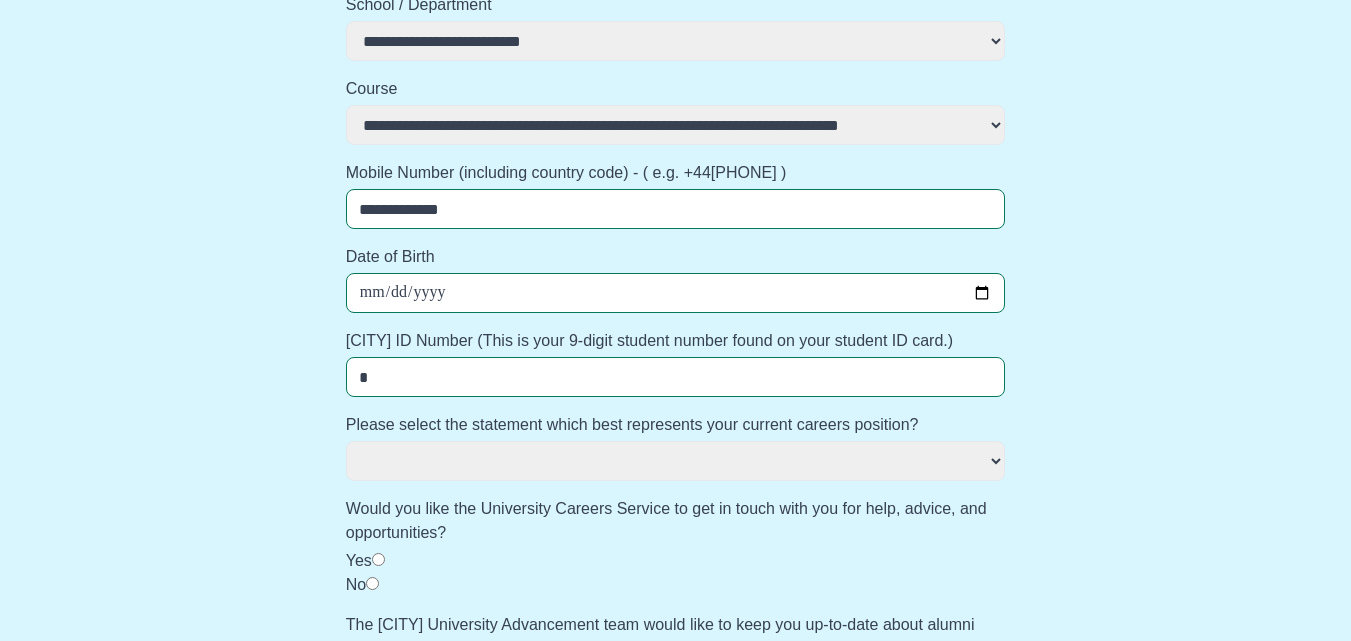 type on "**" 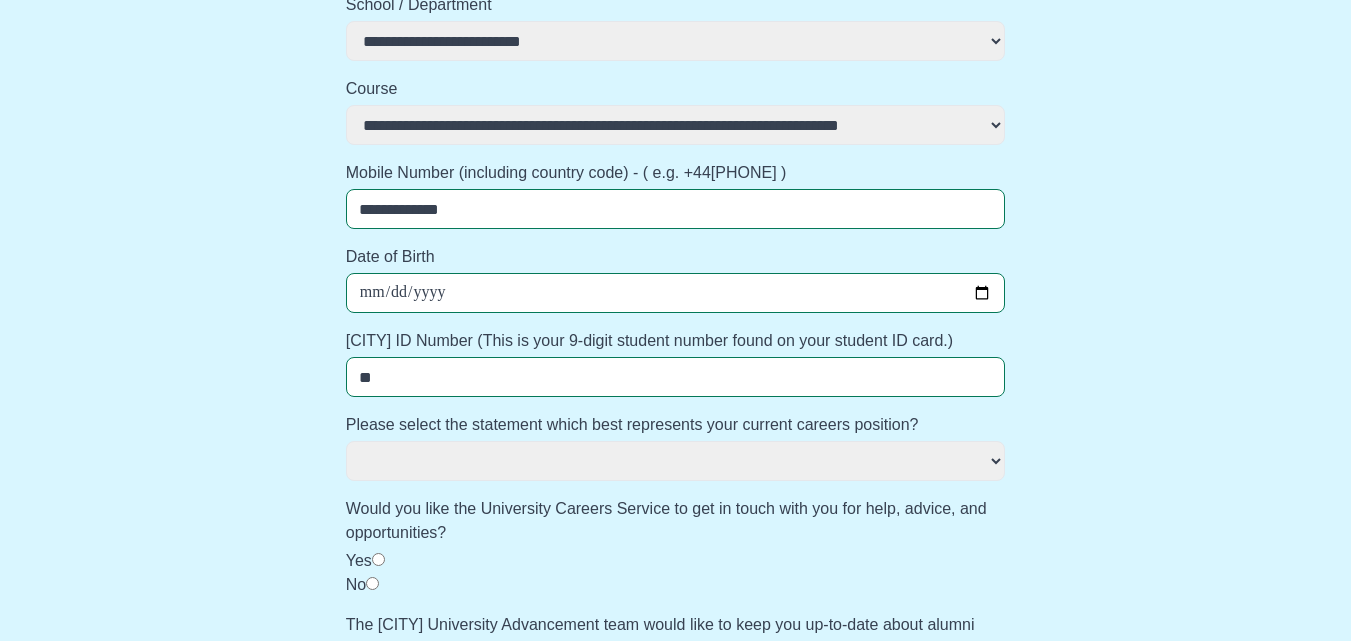 select 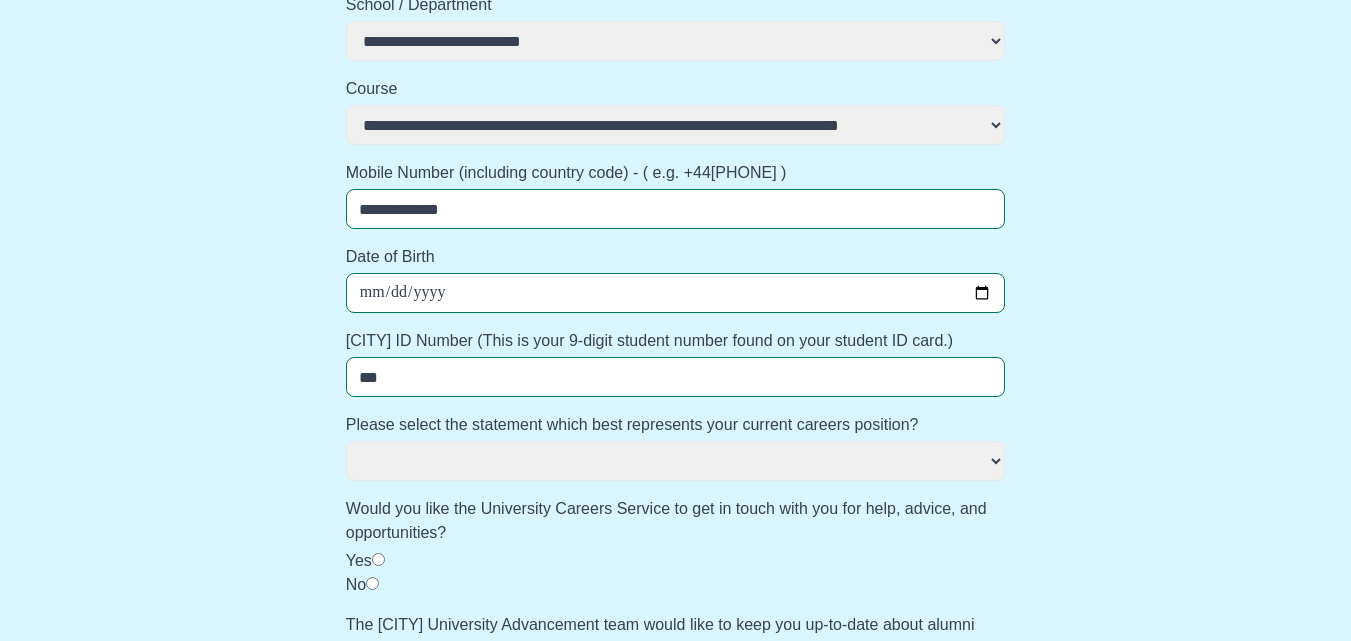 select 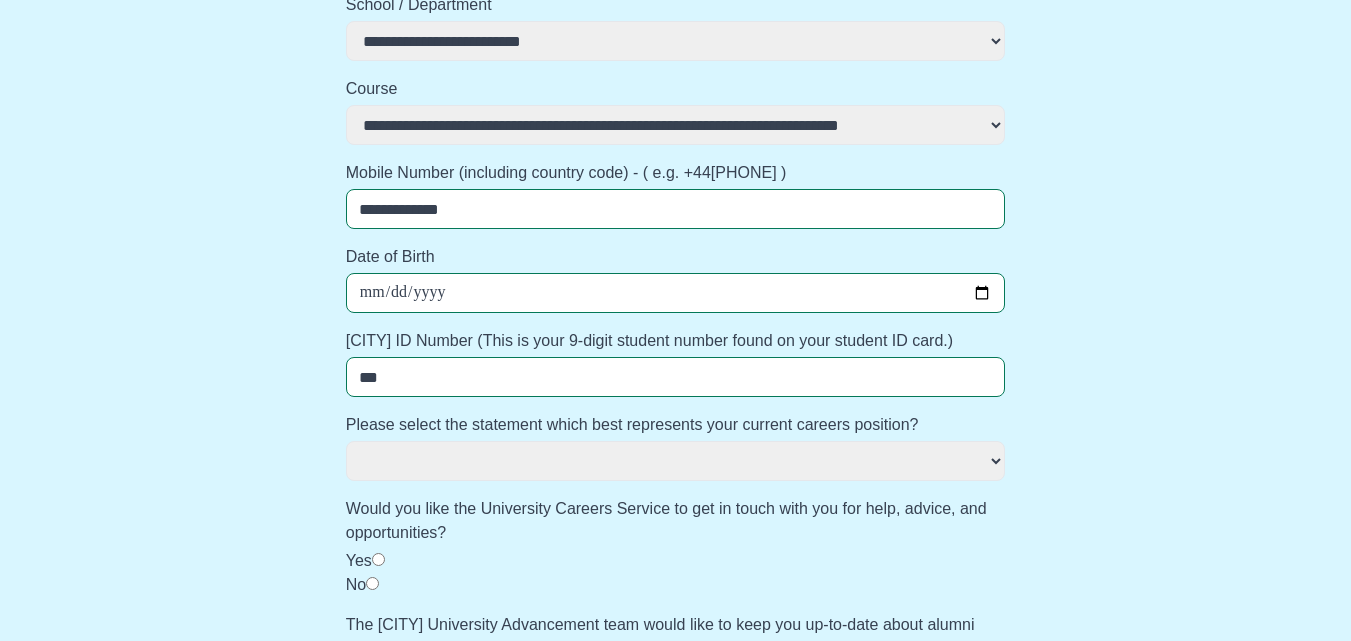type on "****" 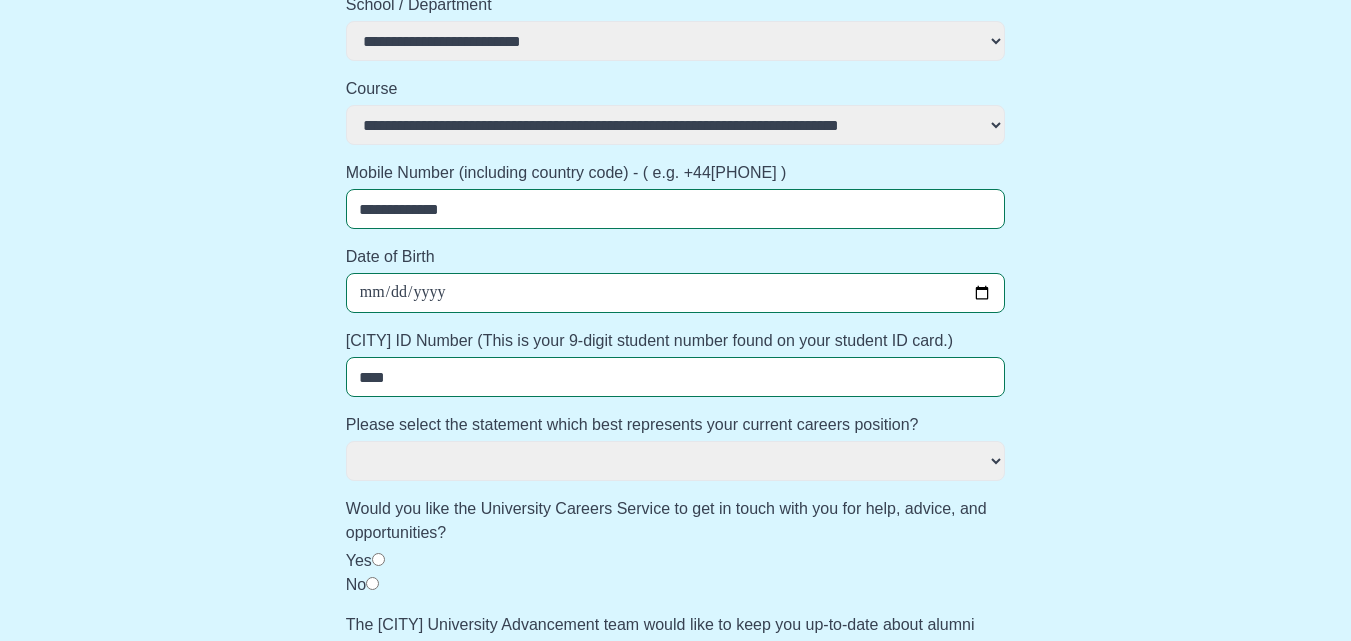 select 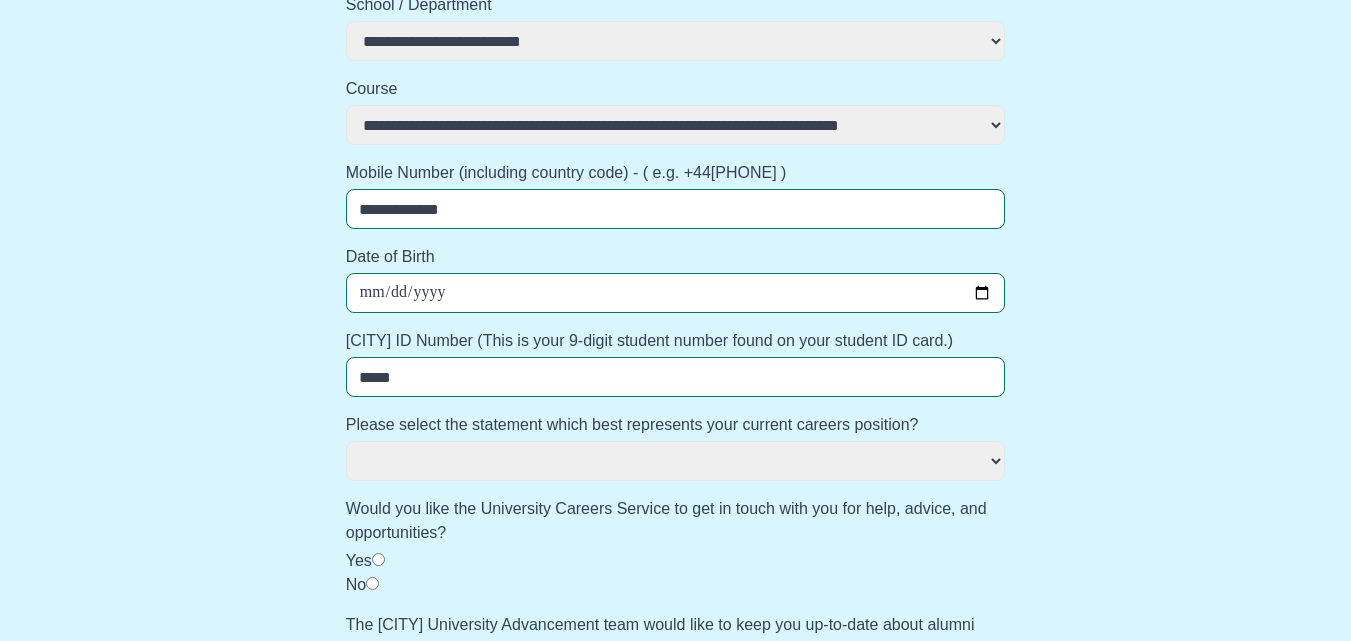 select 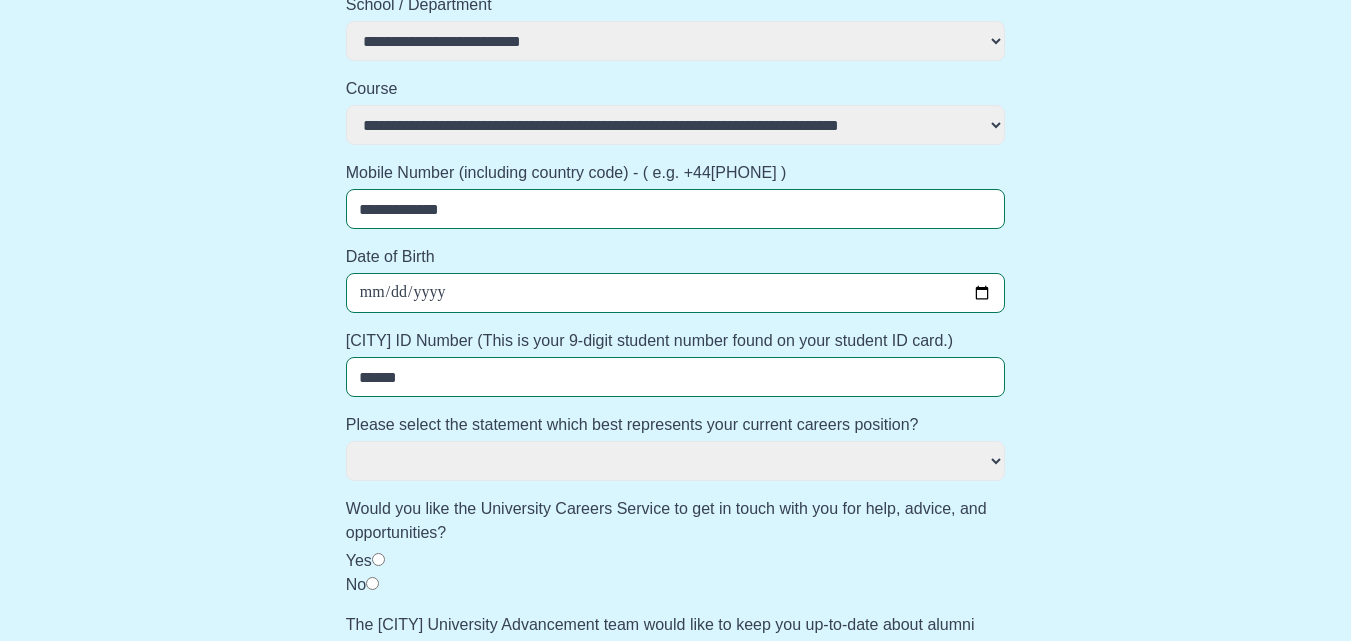 select 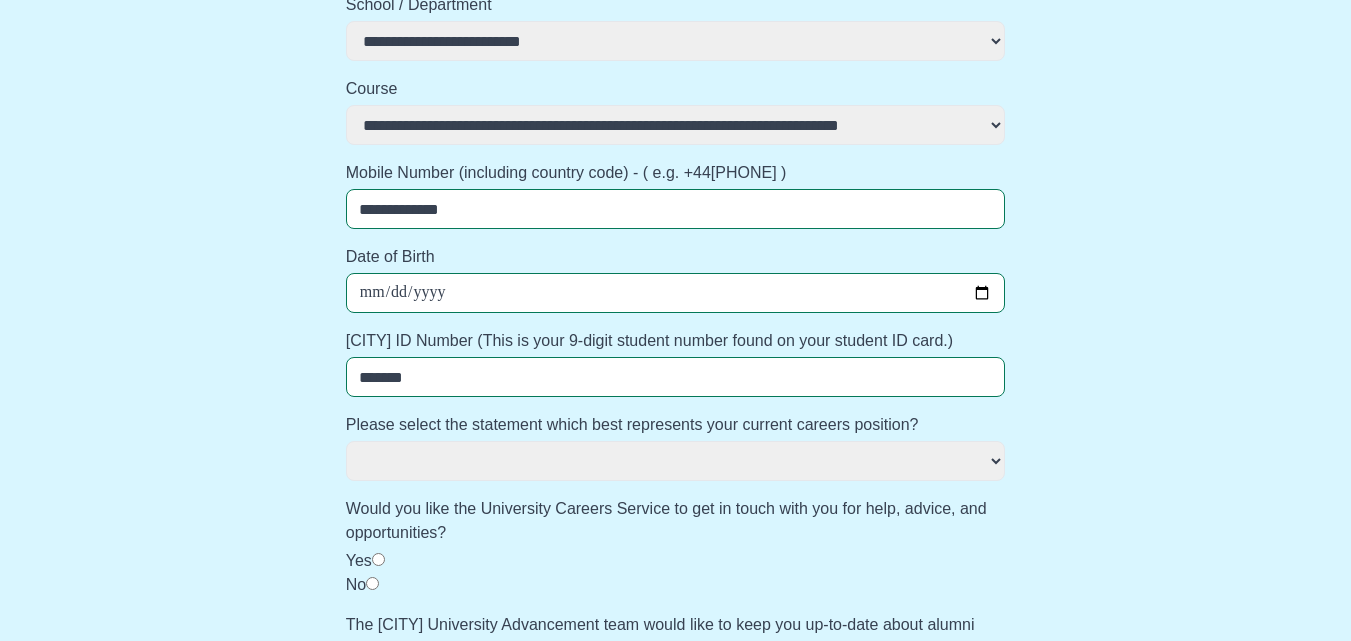 select 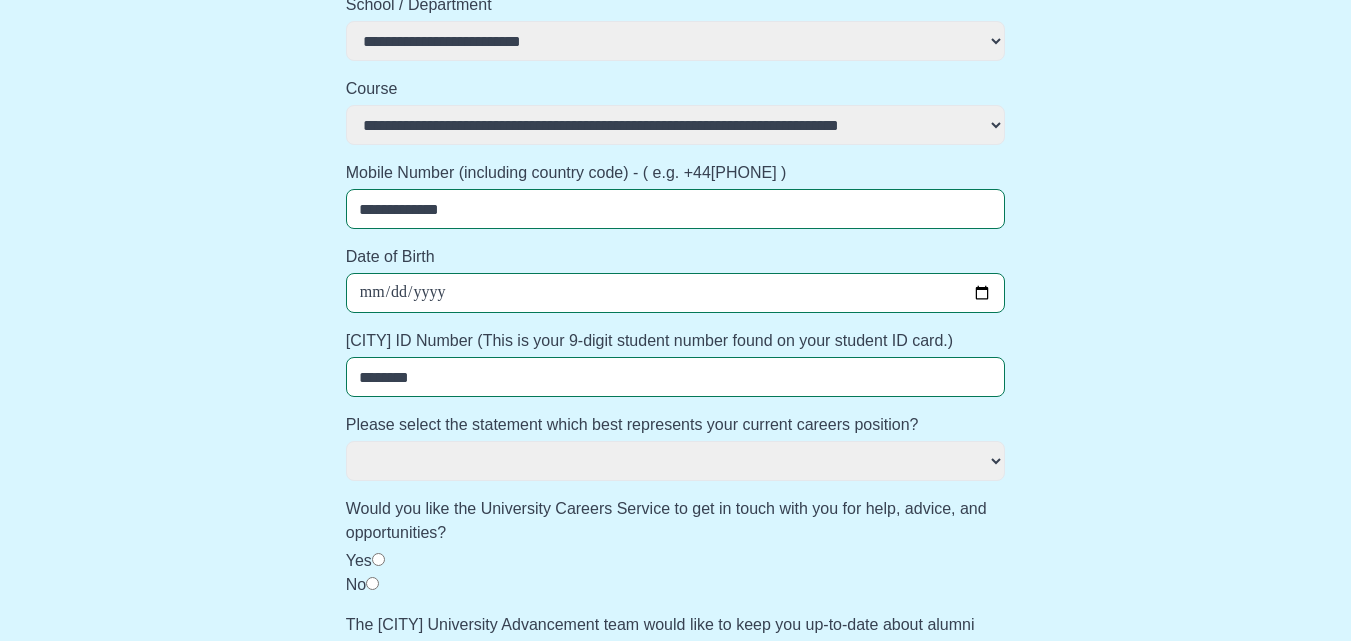 select 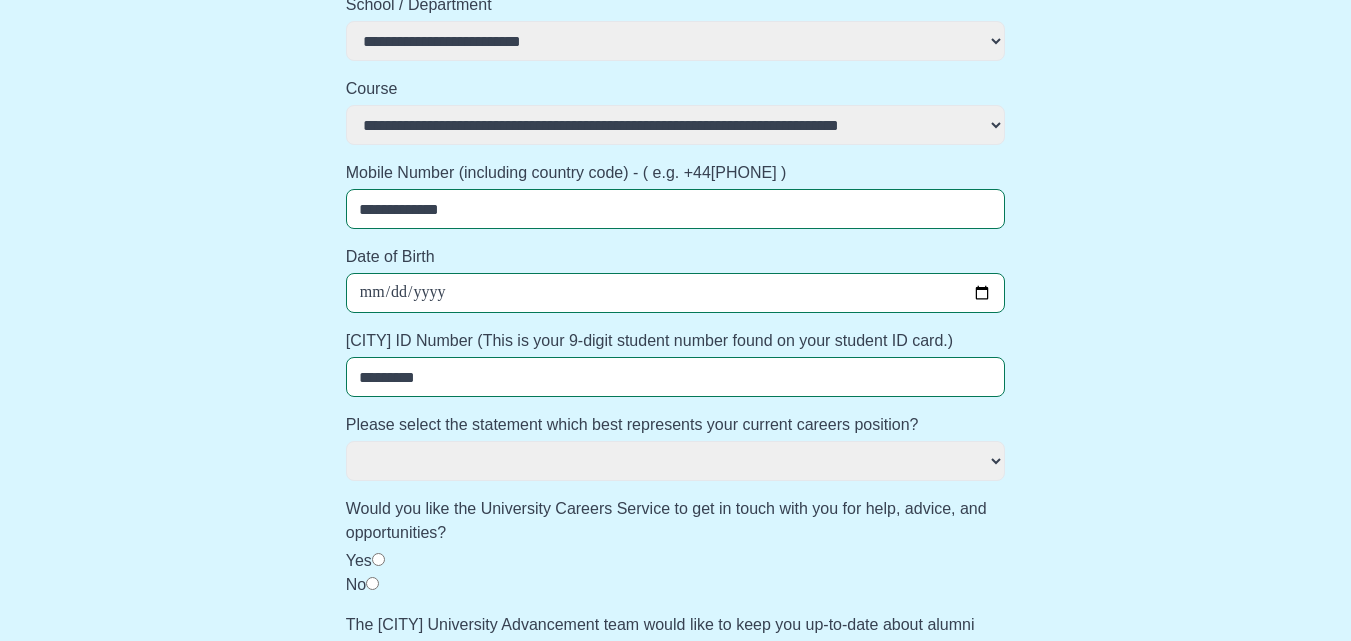 select 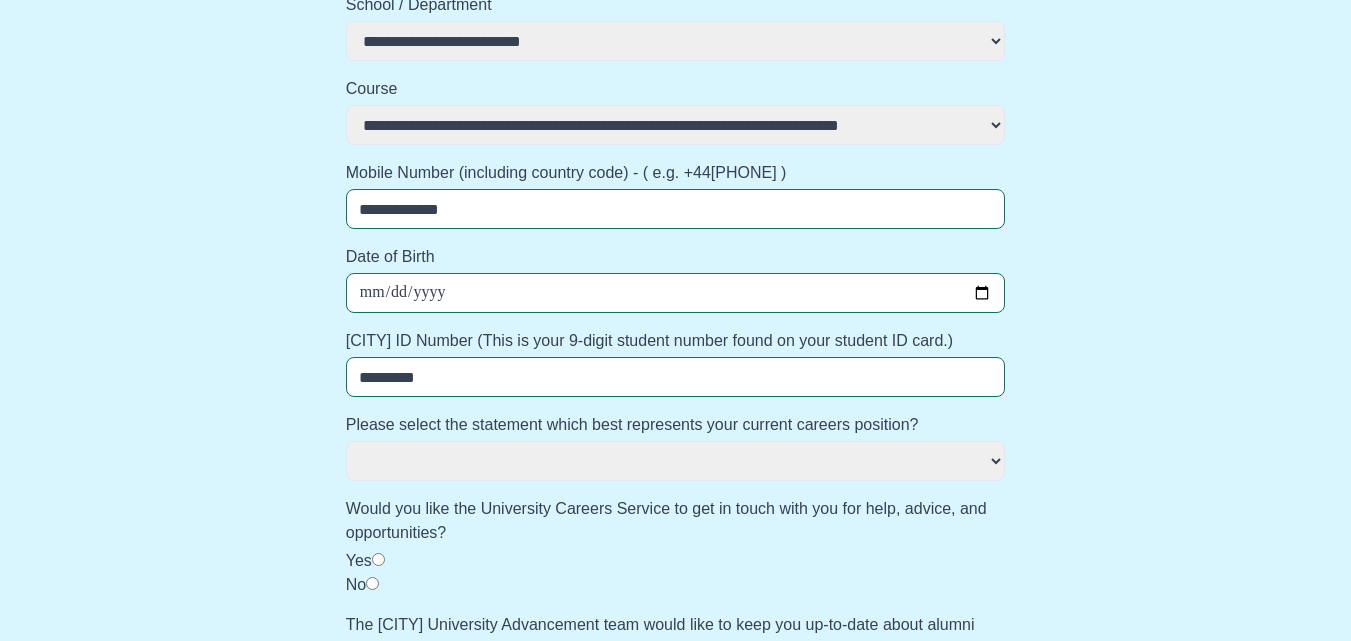 type on "*********" 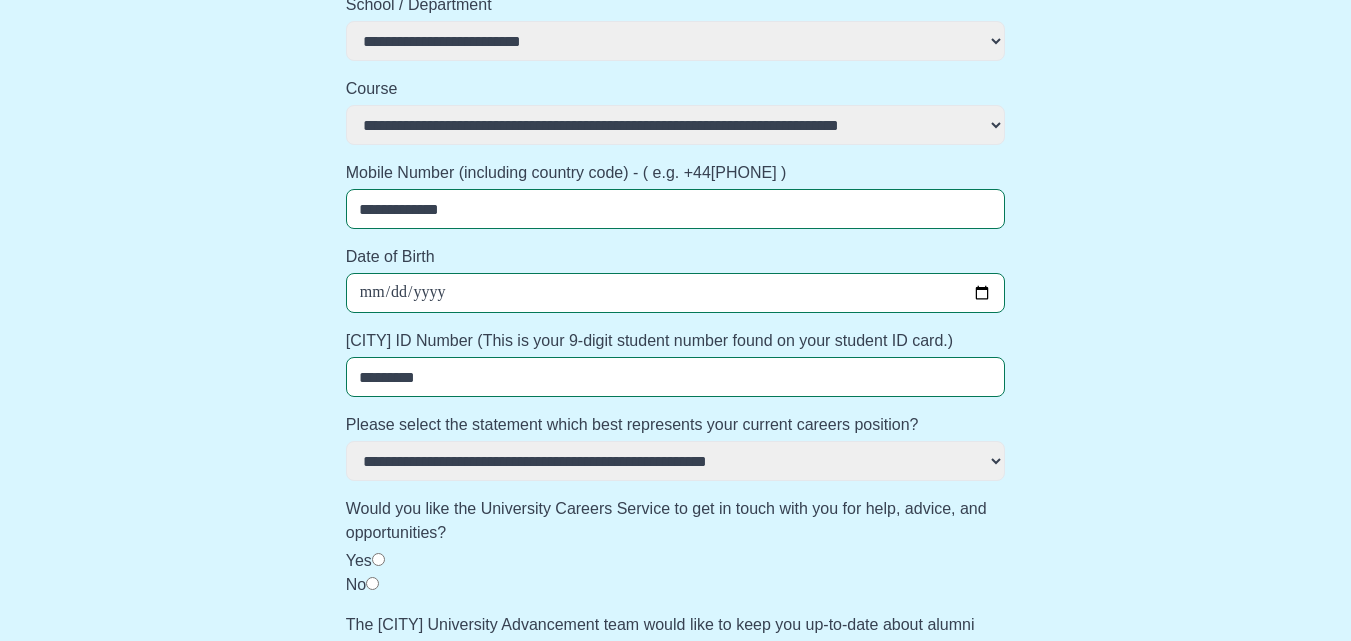 click on "**********" at bounding box center (676, 461) 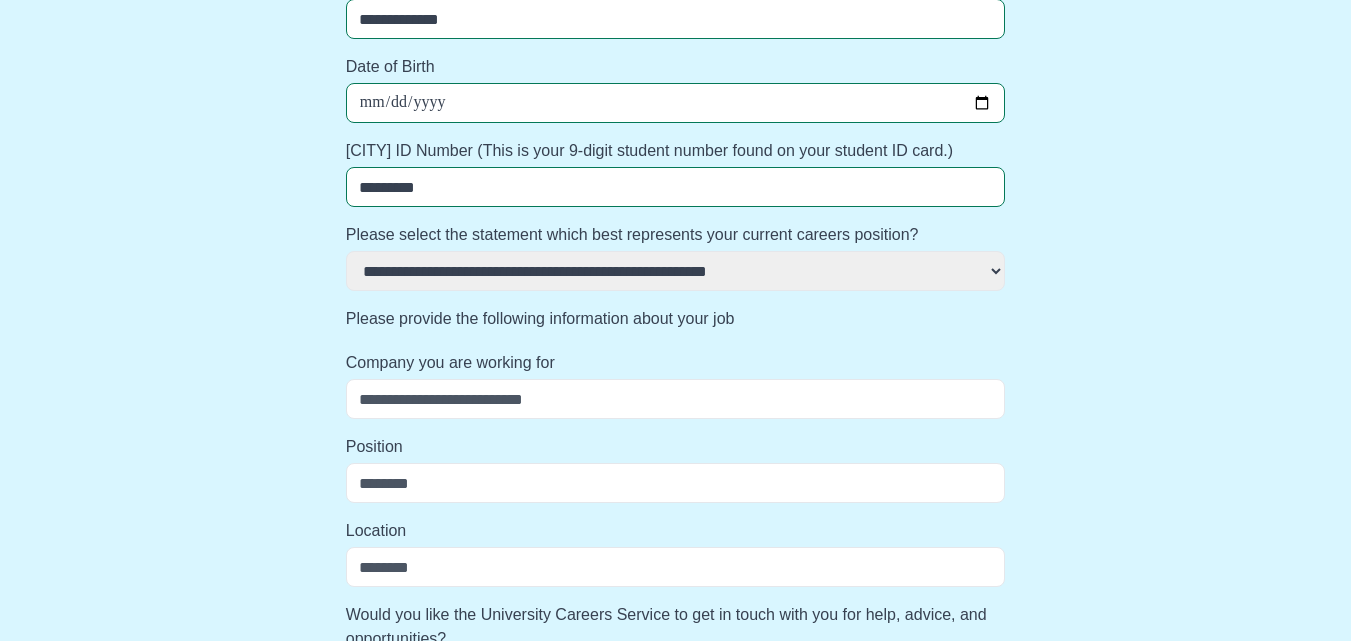 scroll, scrollTop: 753, scrollLeft: 0, axis: vertical 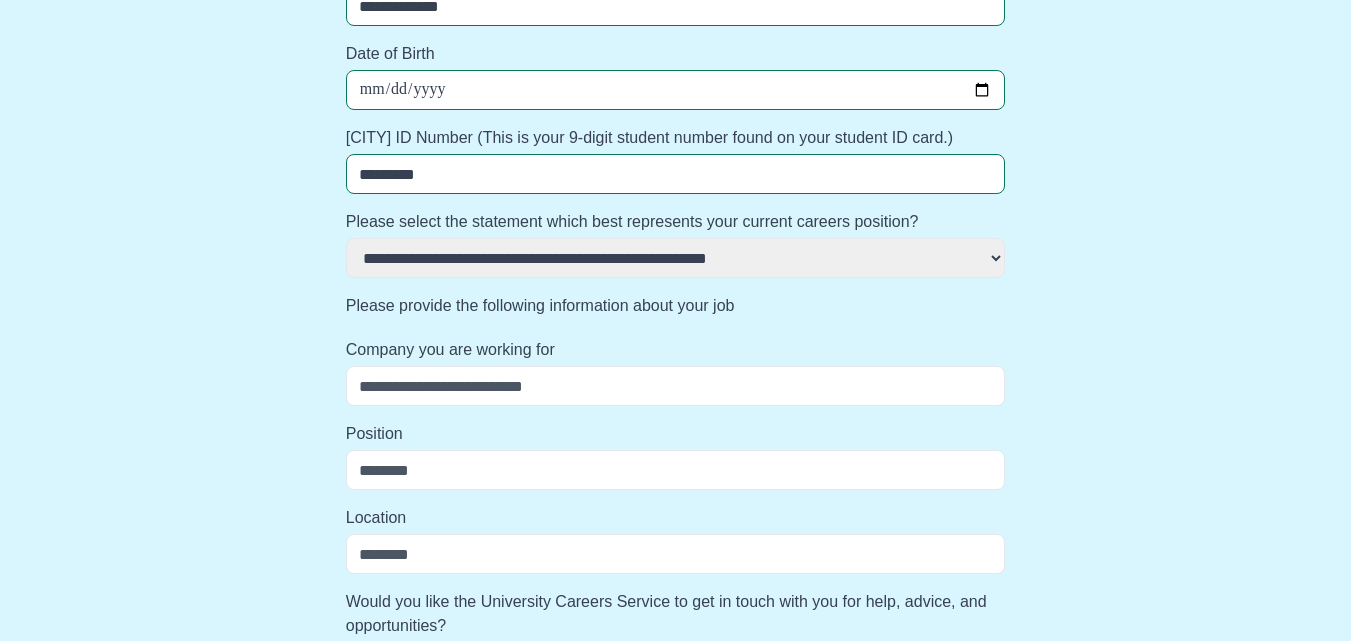 click on "Company you are working for" at bounding box center (676, 386) 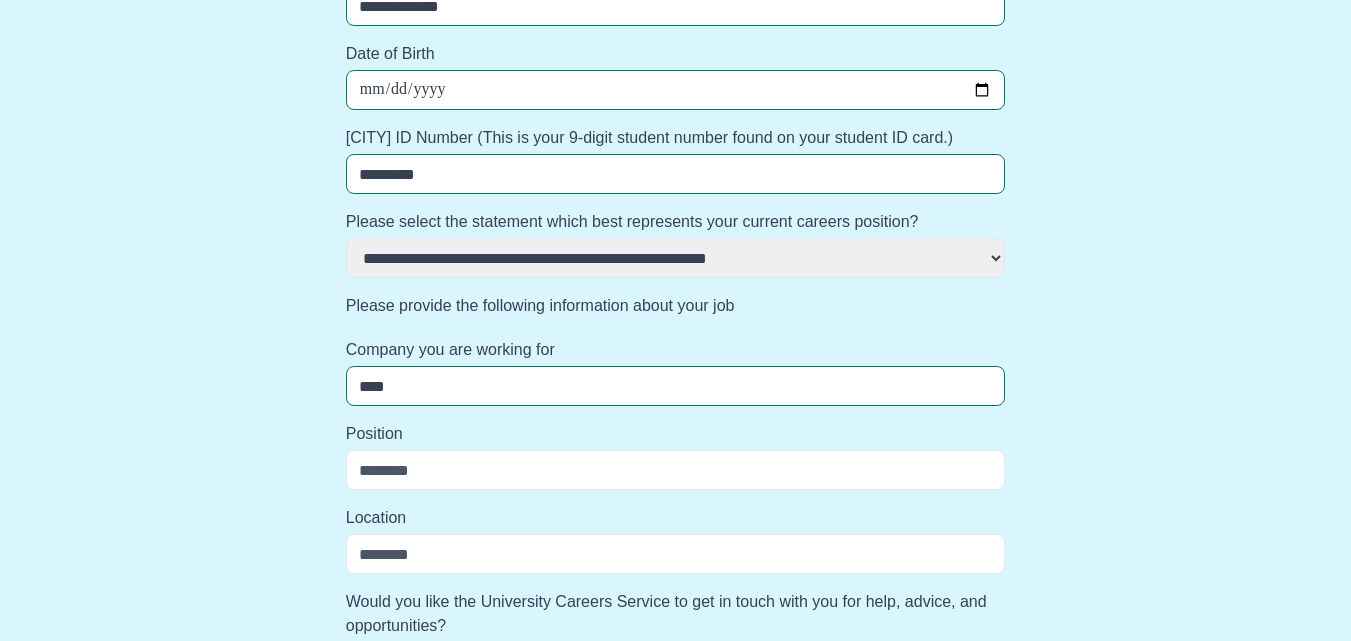 type on "****" 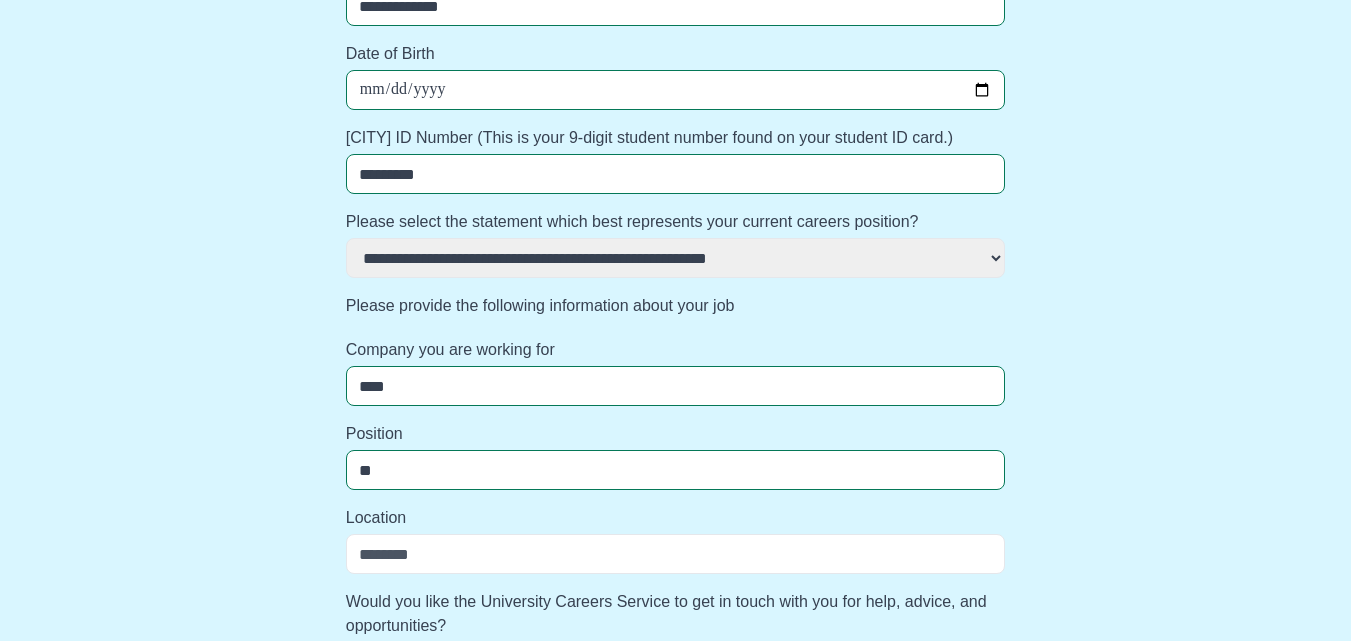 type on "*" 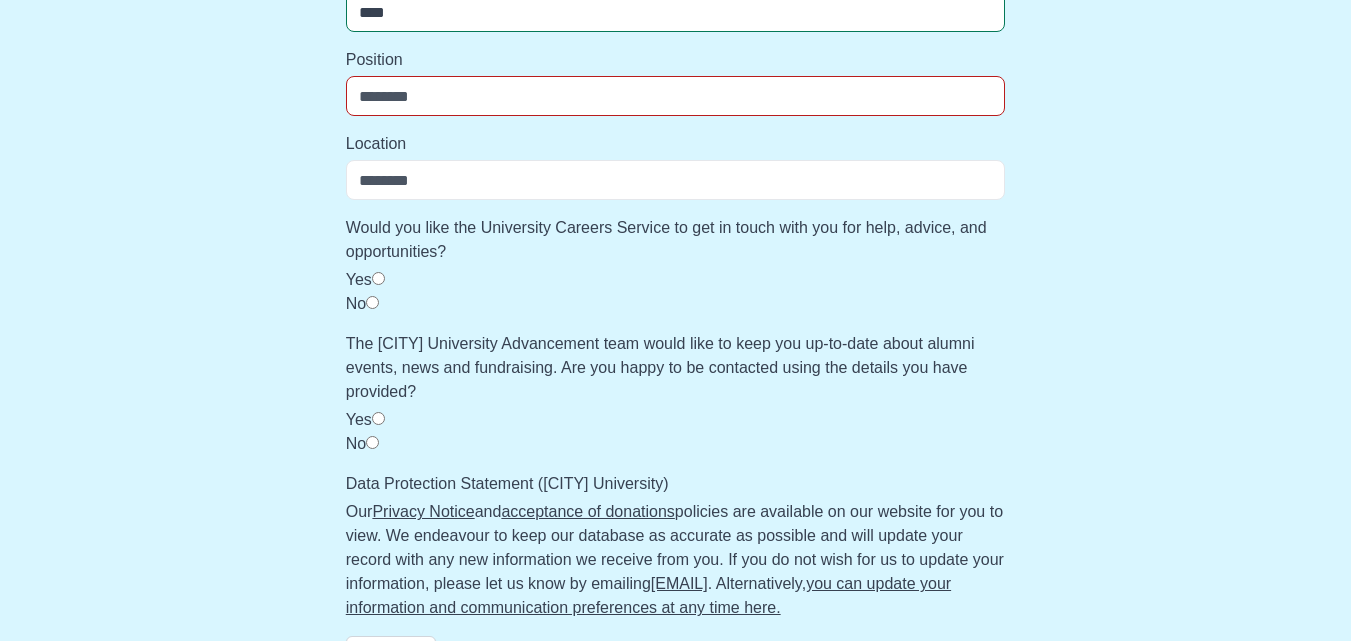 scroll, scrollTop: 1128, scrollLeft: 0, axis: vertical 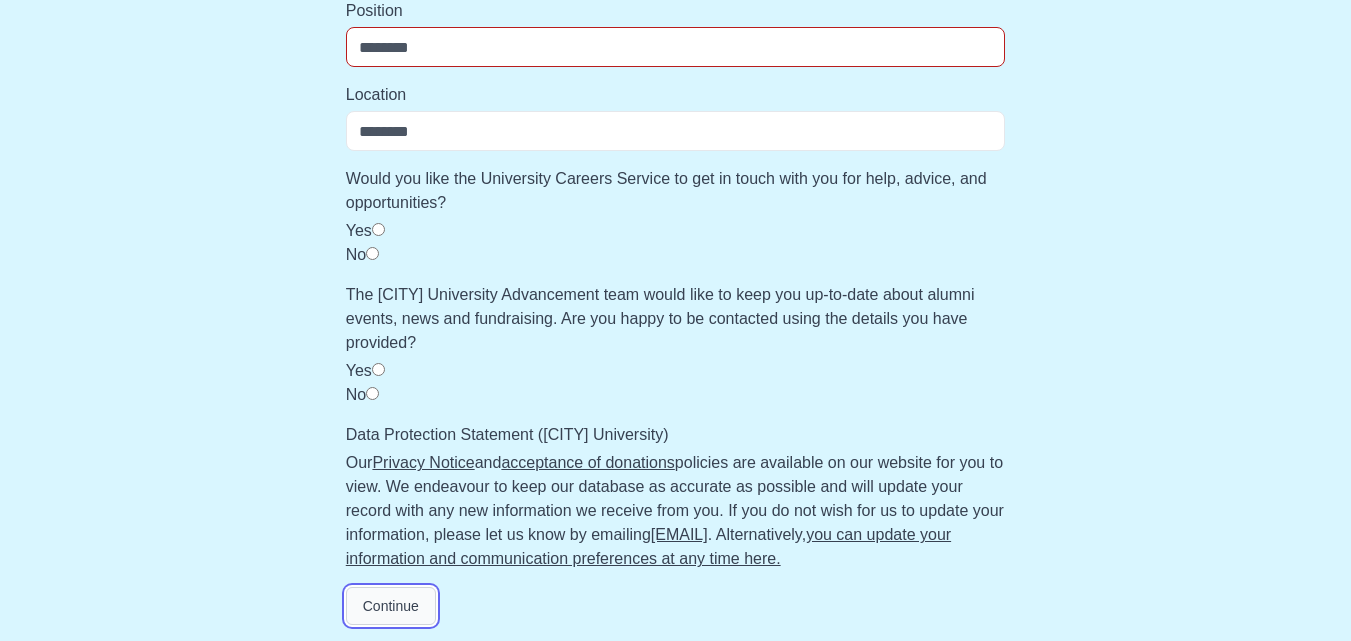 click on "Continue" at bounding box center [391, 606] 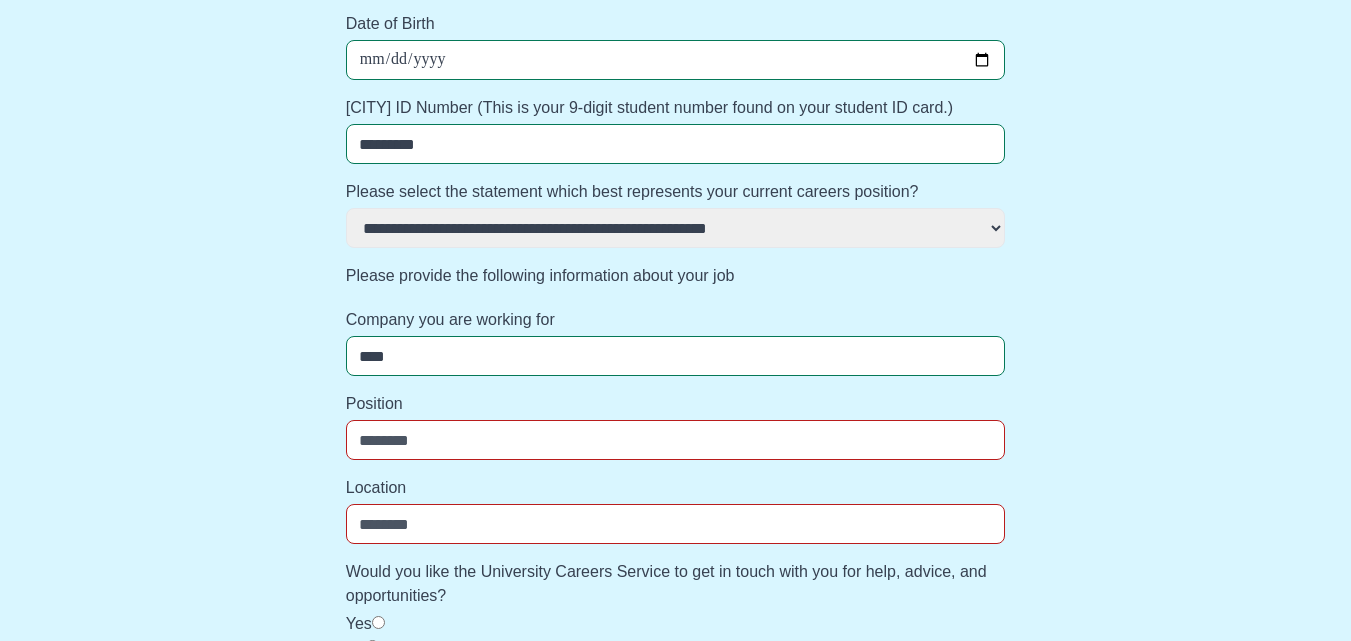 scroll, scrollTop: 729, scrollLeft: 0, axis: vertical 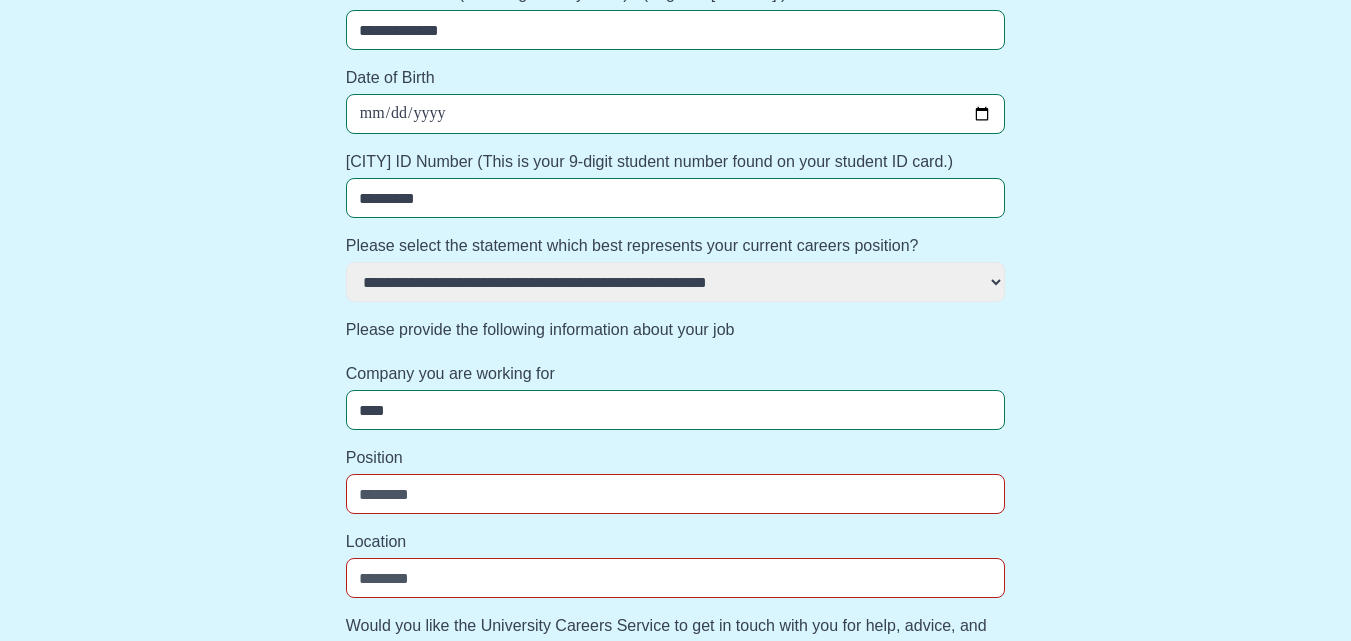 click on "Position" at bounding box center [676, 494] 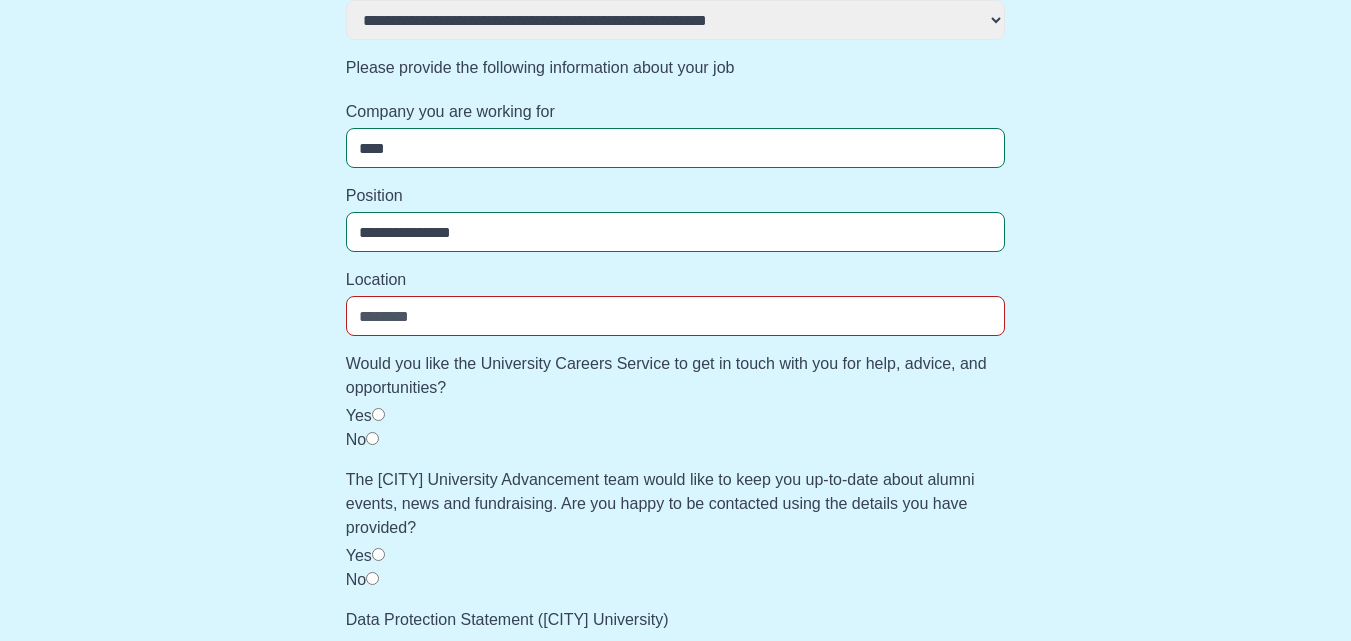 scroll, scrollTop: 993, scrollLeft: 0, axis: vertical 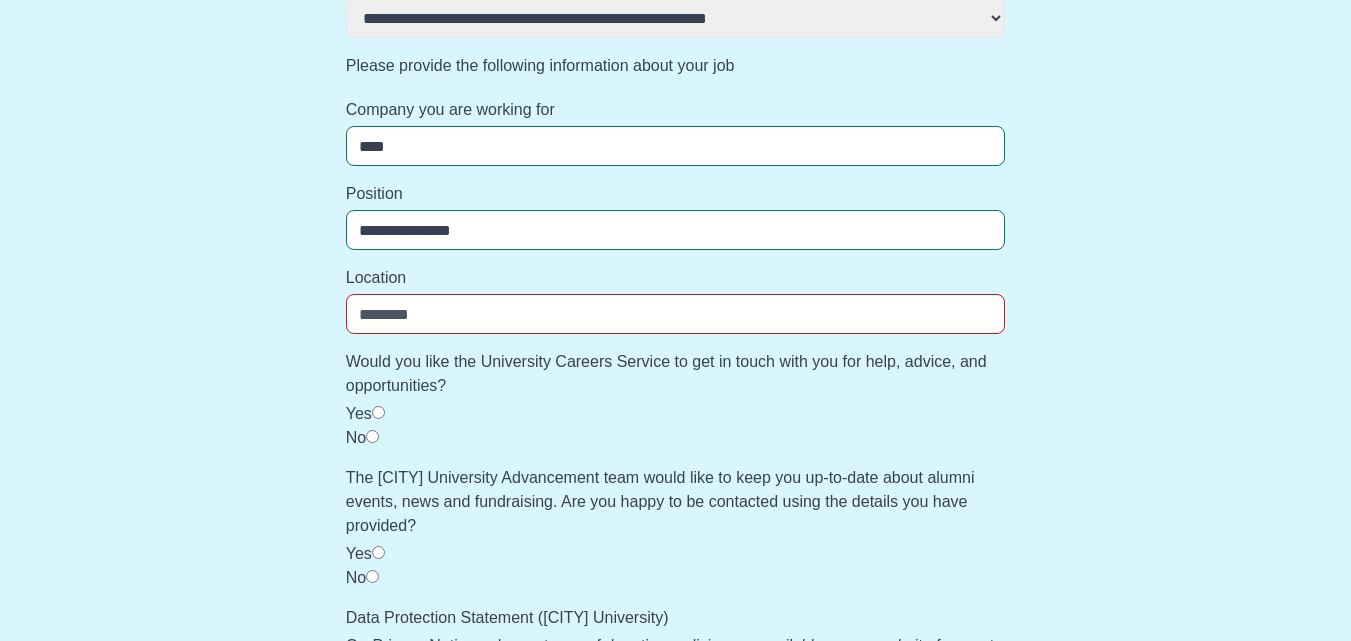 type on "**********" 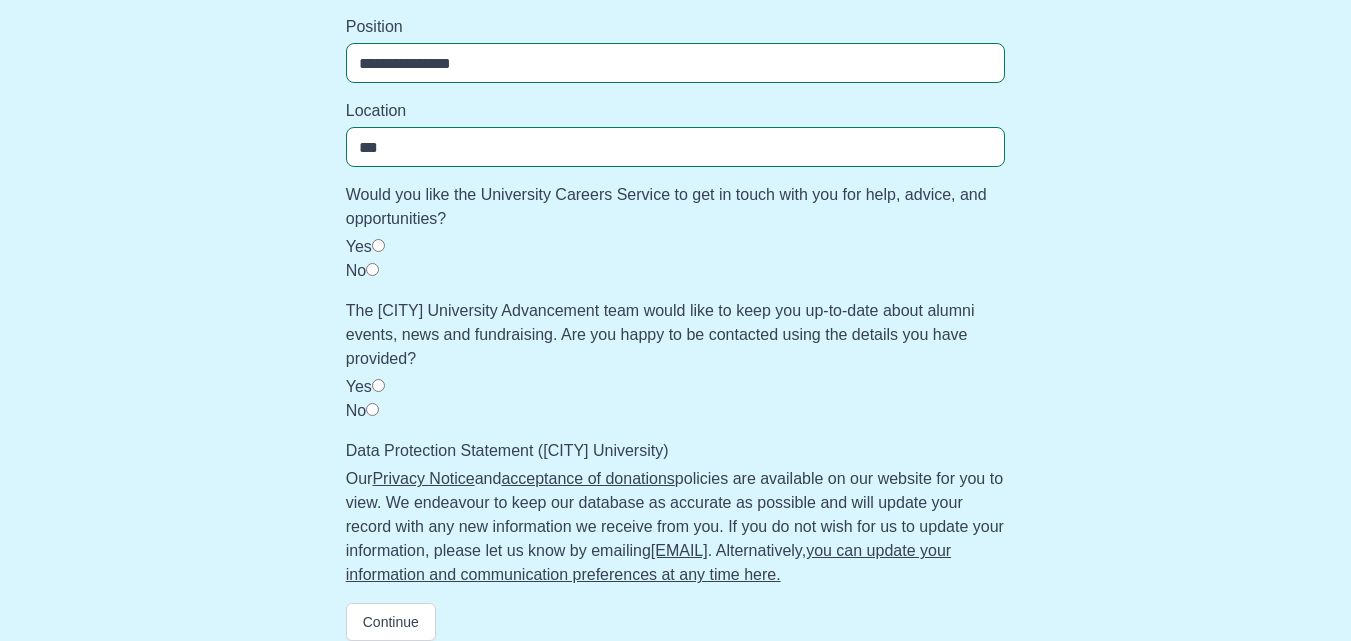 scroll, scrollTop: 1176, scrollLeft: 0, axis: vertical 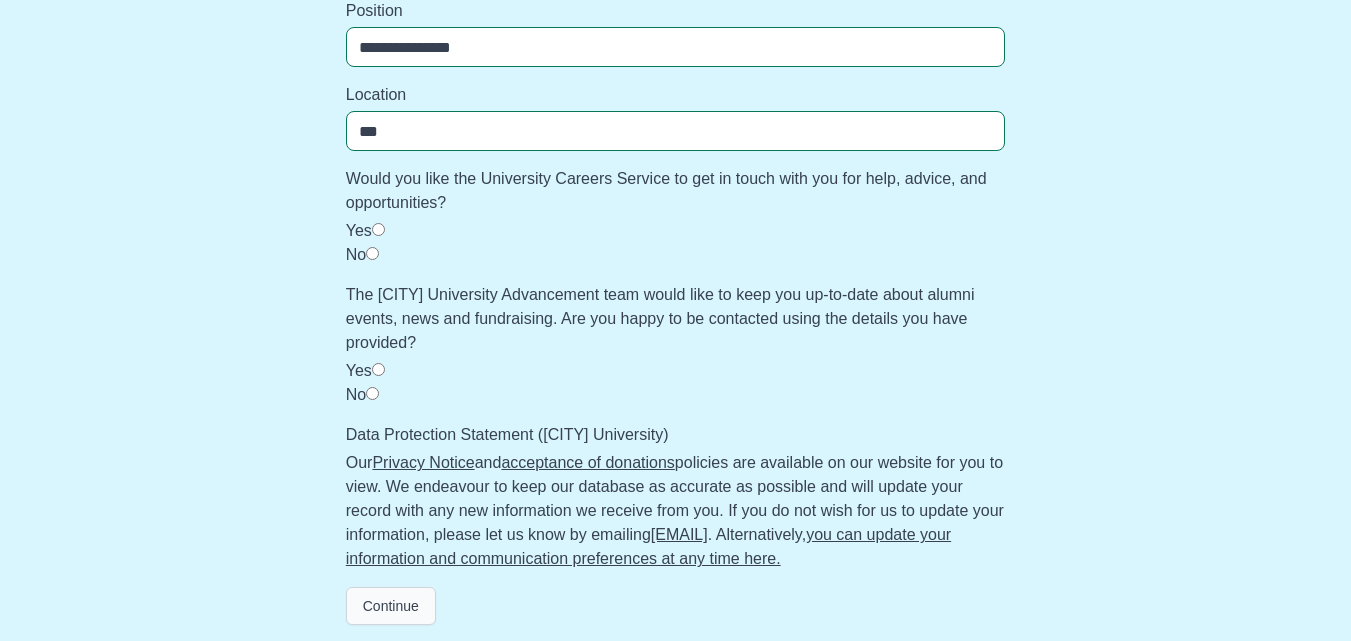 type on "***" 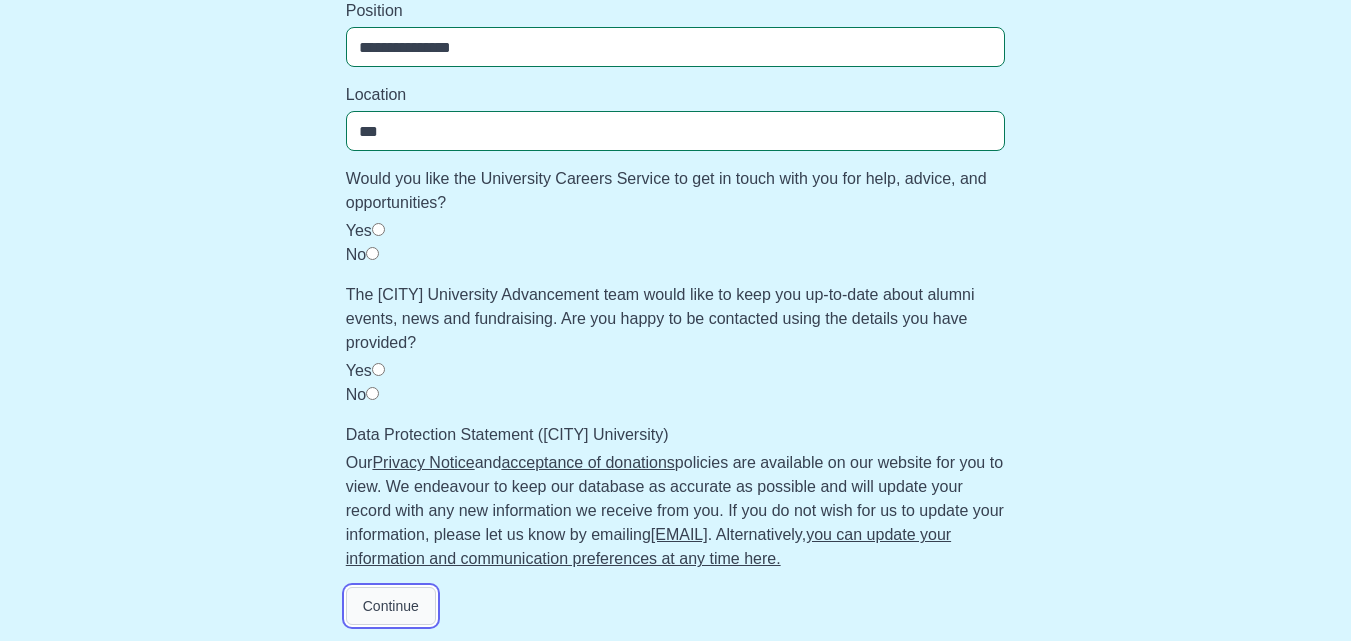 click on "Continue" at bounding box center [391, 606] 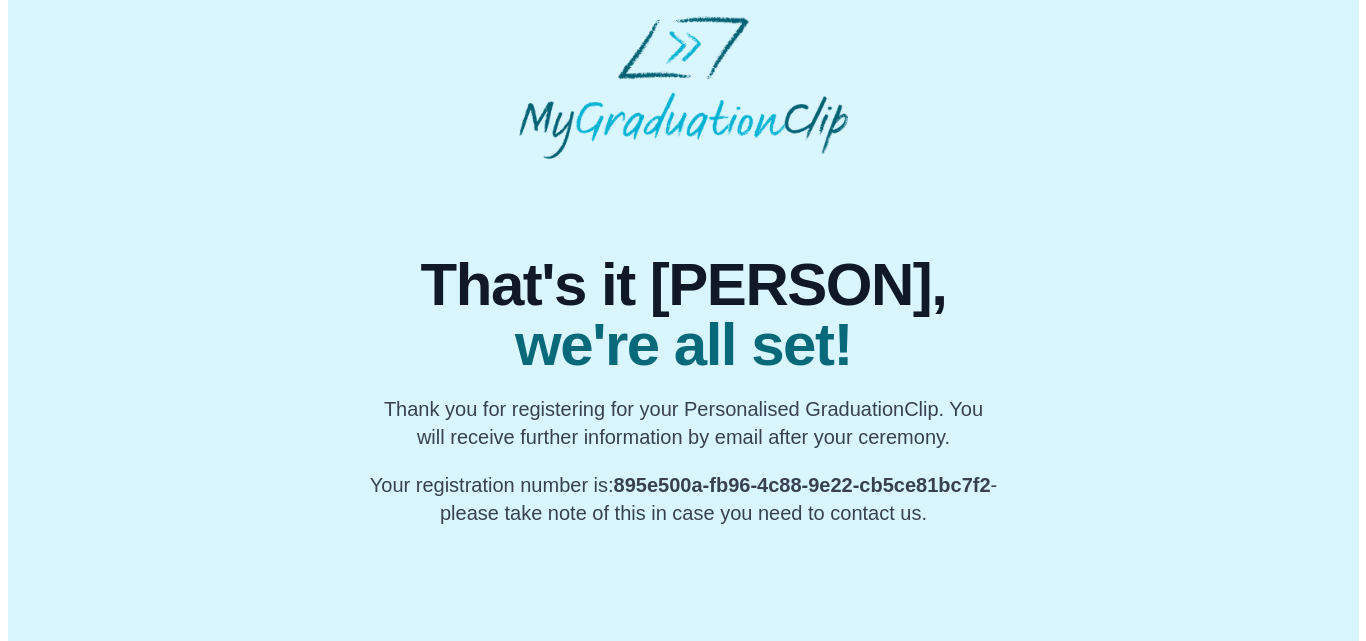 scroll, scrollTop: 0, scrollLeft: 0, axis: both 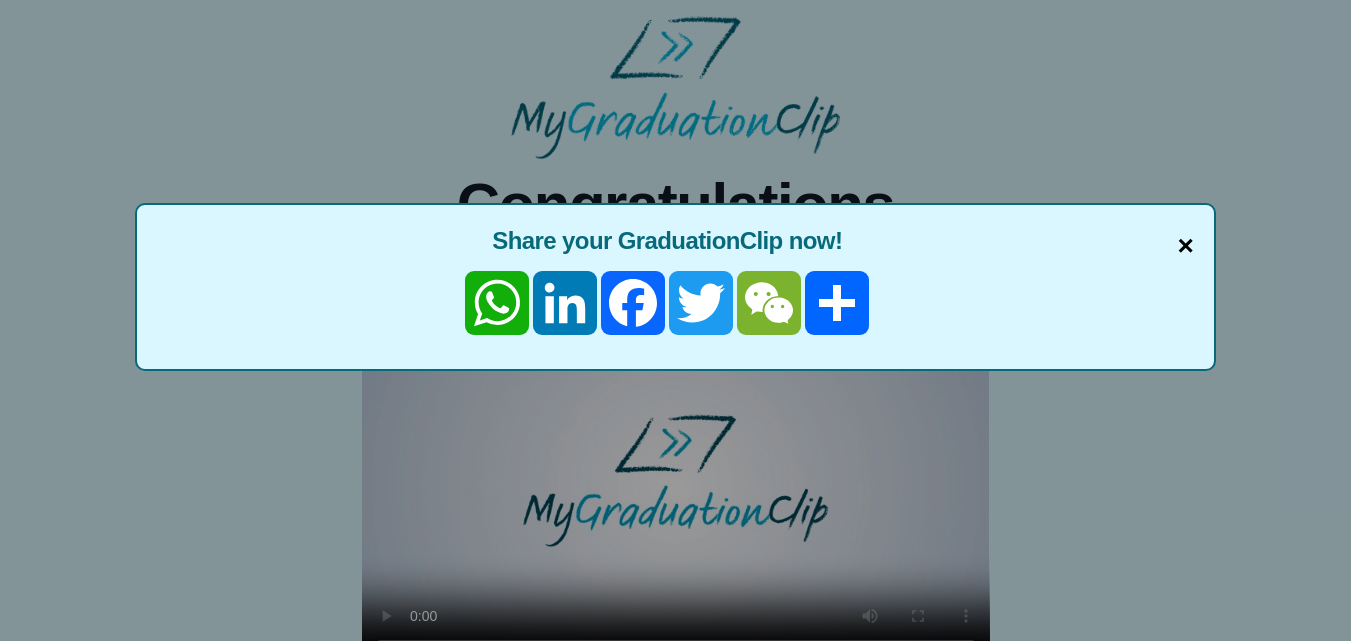 click on "×" at bounding box center [1186, 246] 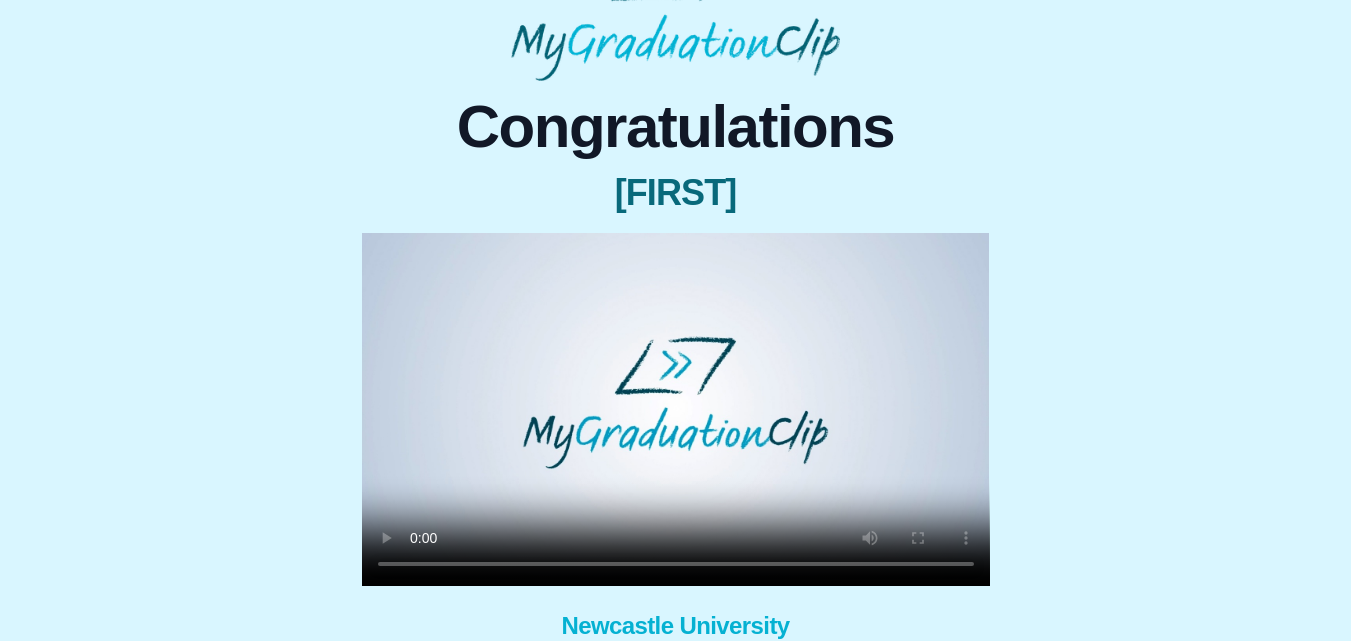 scroll, scrollTop: 127, scrollLeft: 0, axis: vertical 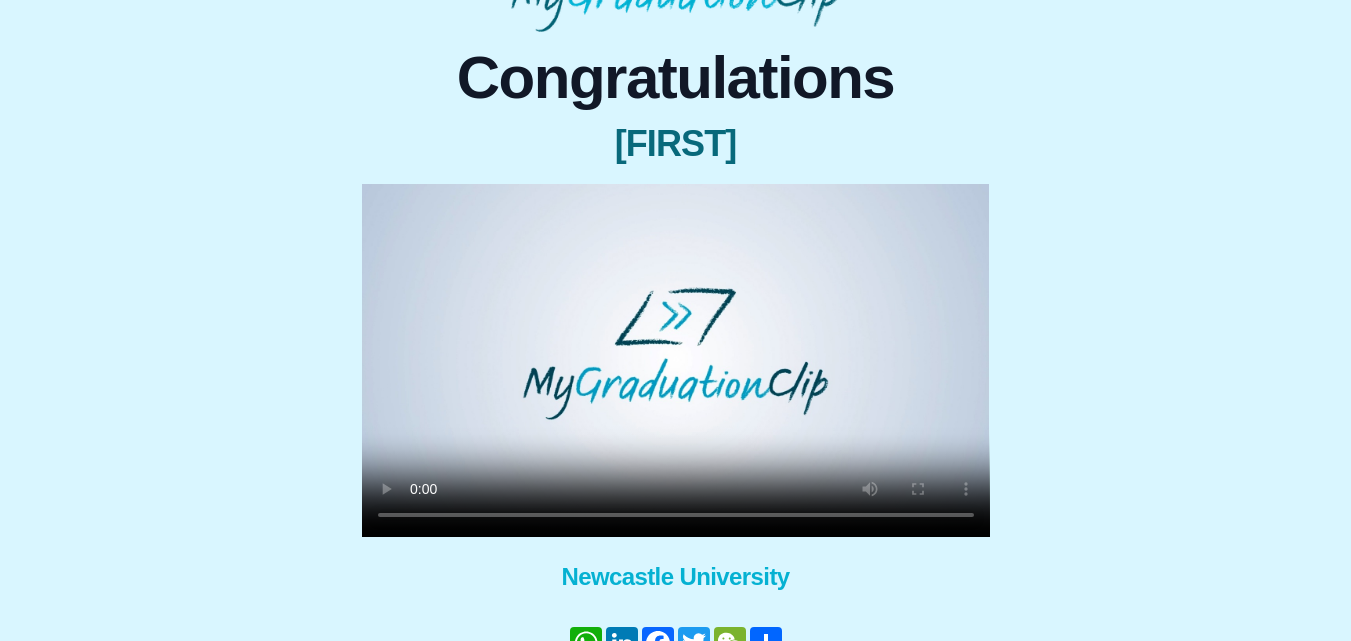 type 